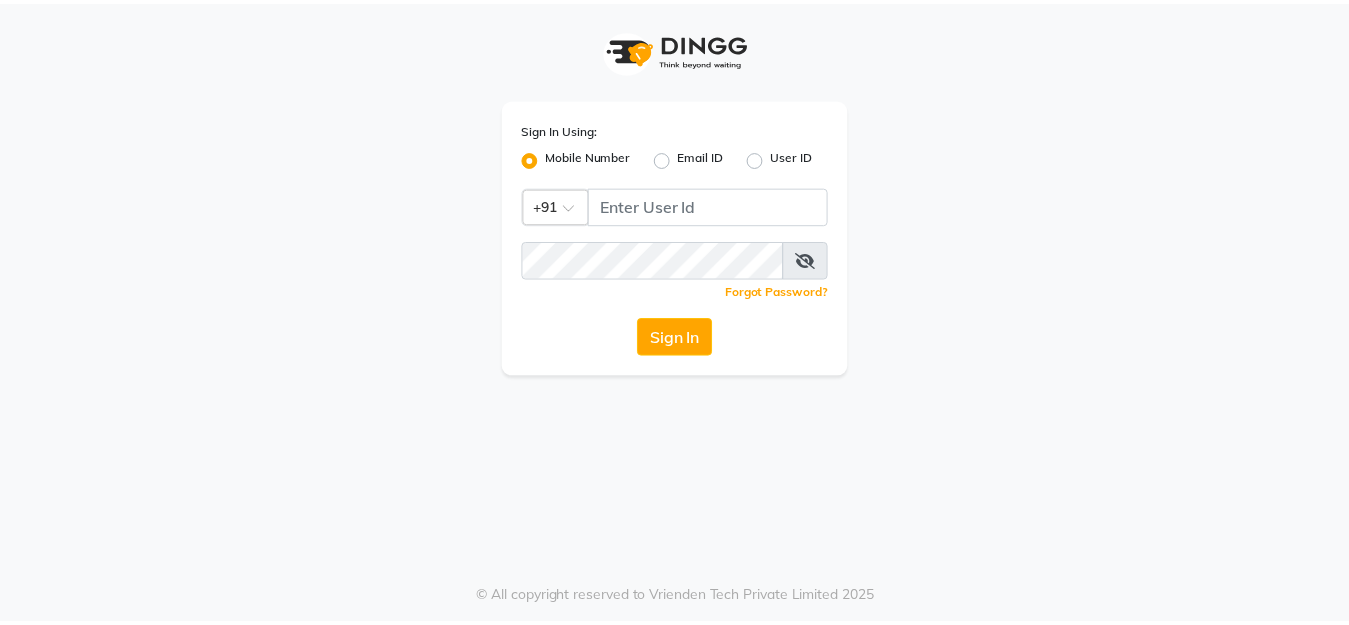 scroll, scrollTop: 0, scrollLeft: 0, axis: both 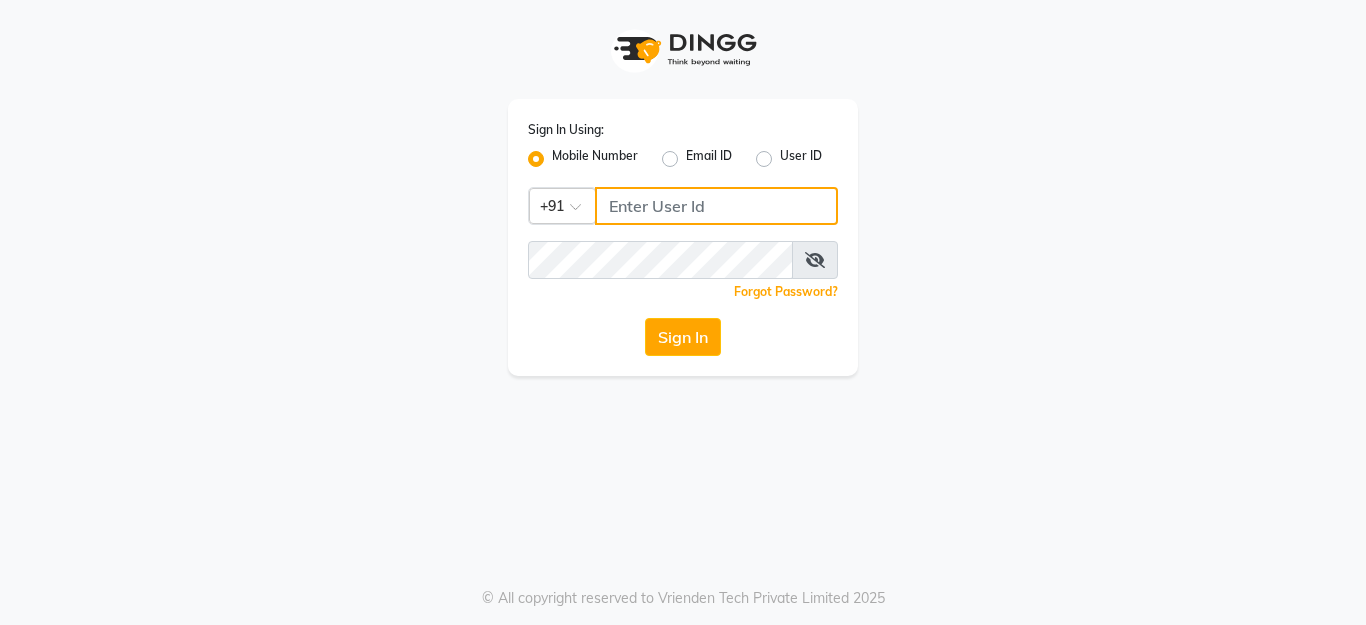 click 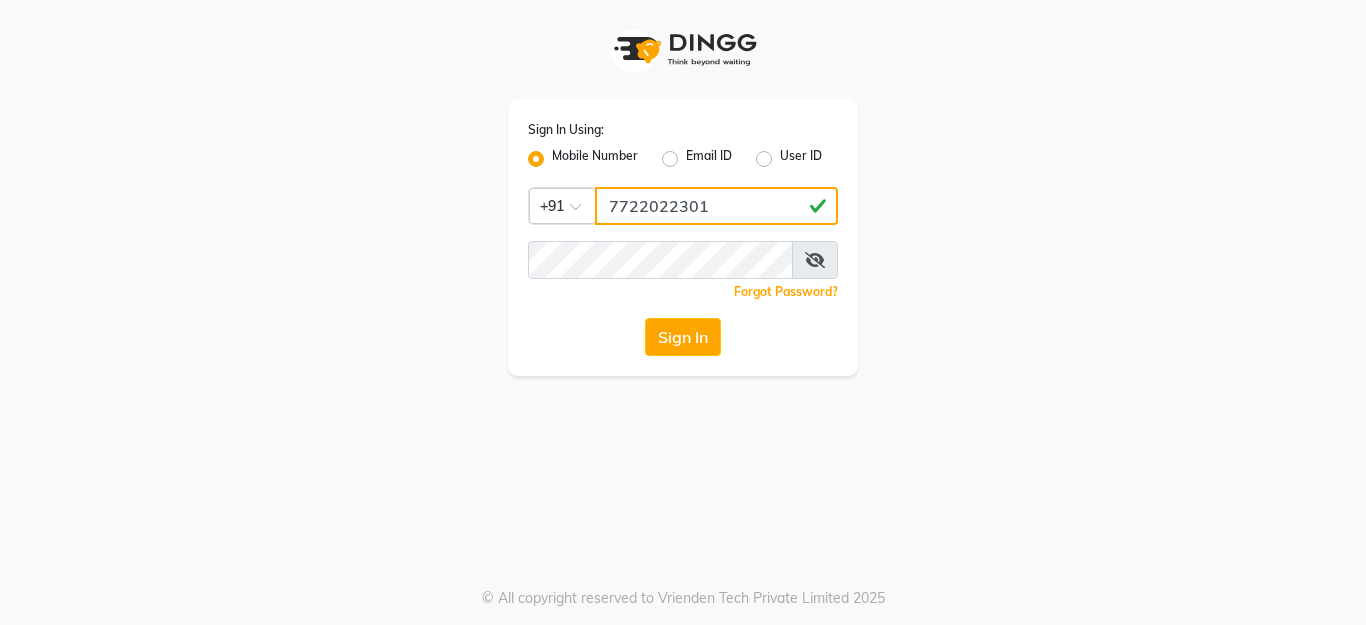 type on "7722022301" 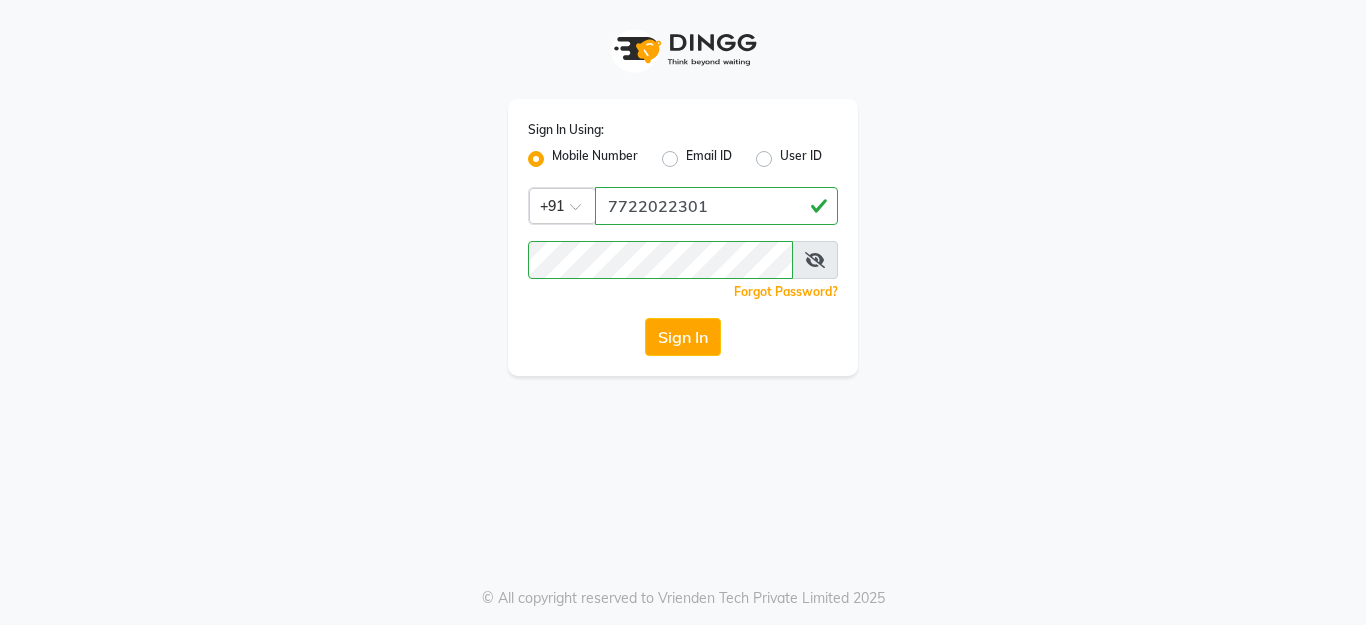 click at bounding box center [815, 260] 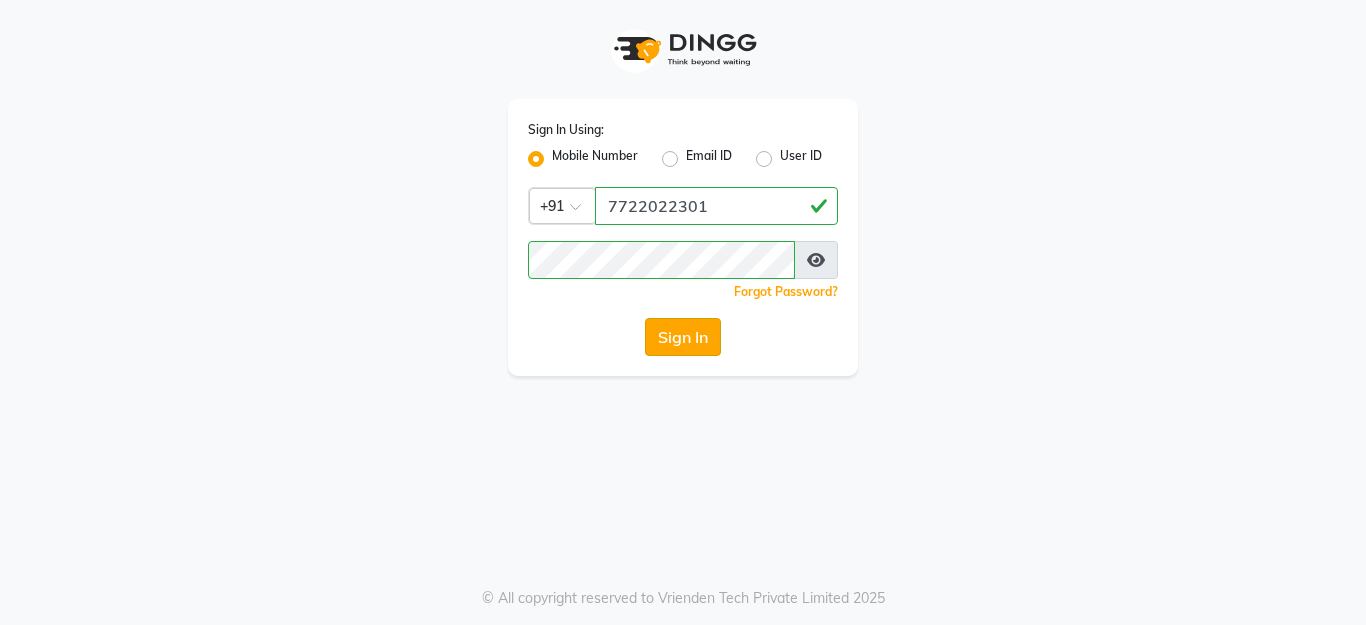 click on "Sign In" 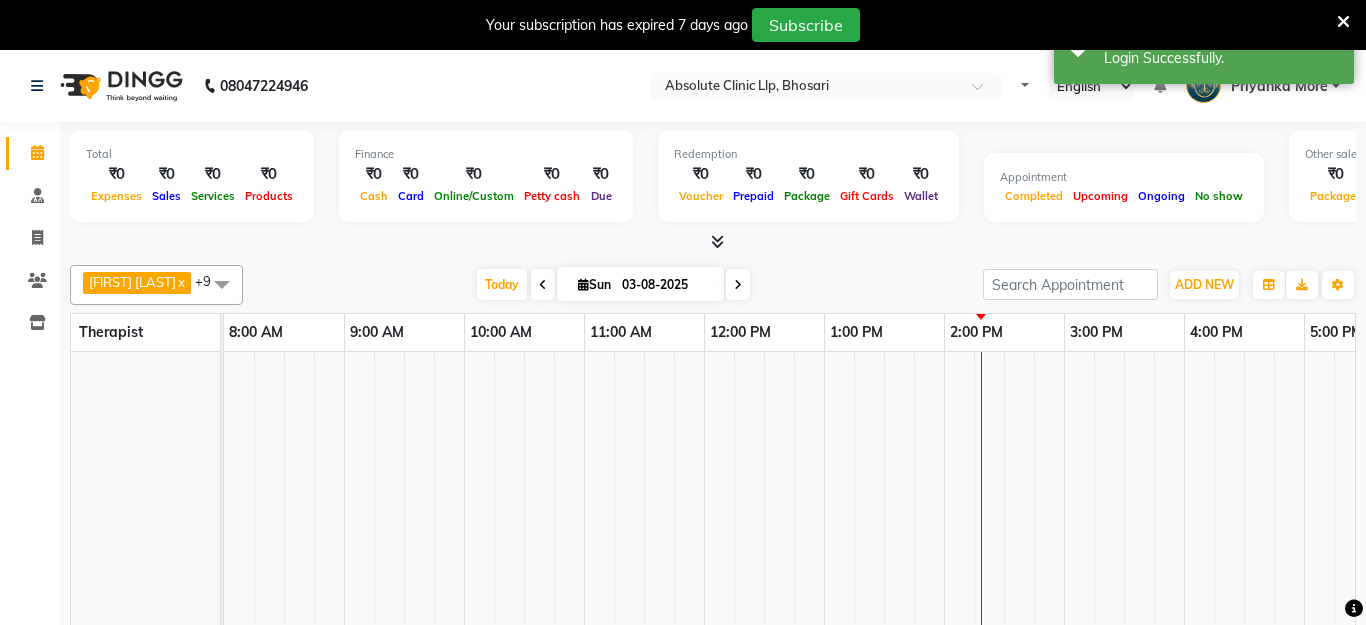 select on "en" 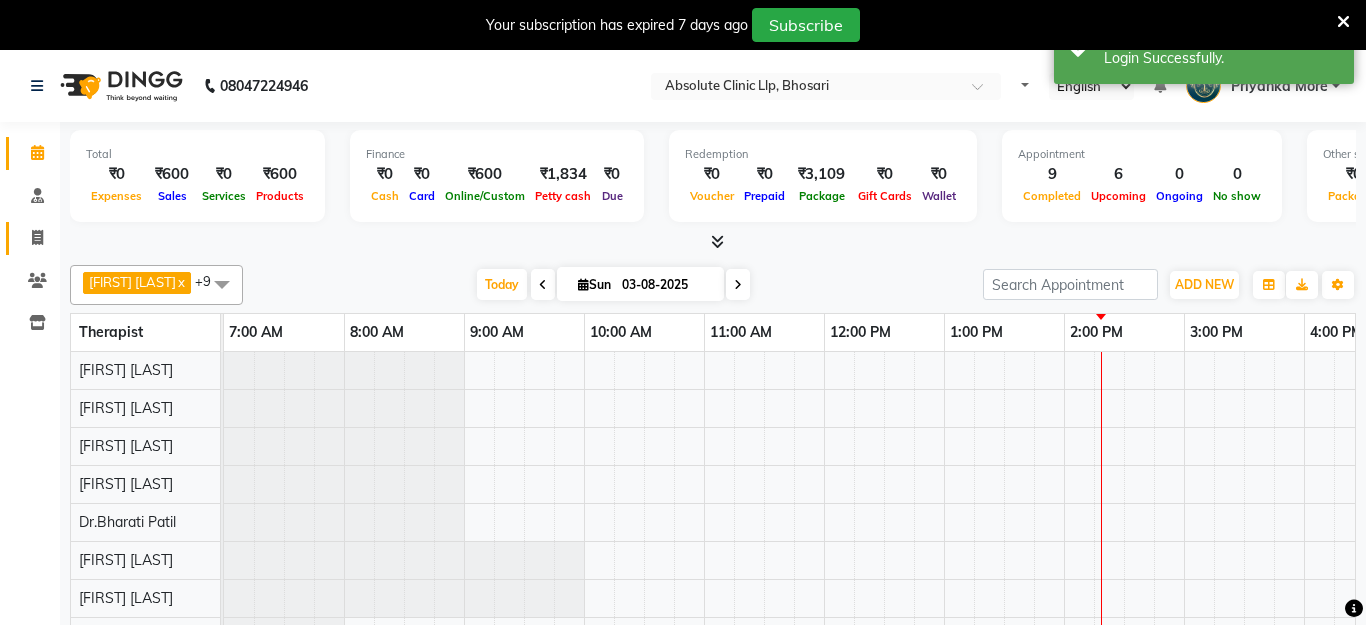 click on "Invoice" 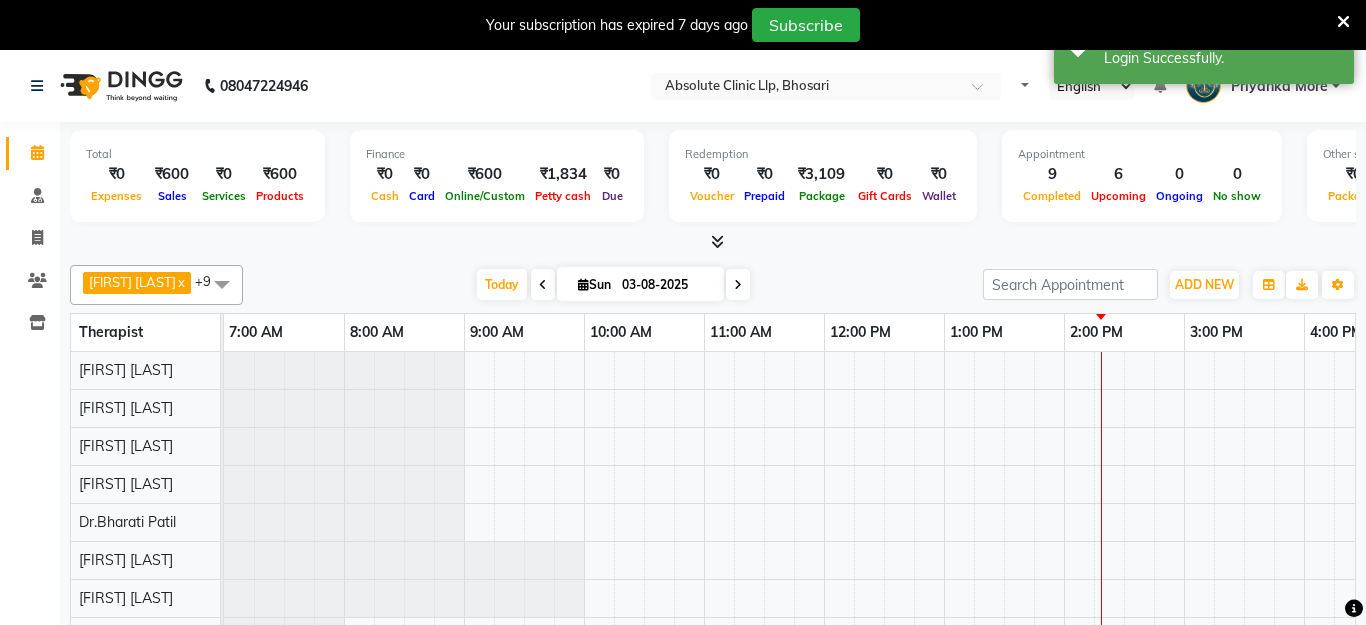 select on "service" 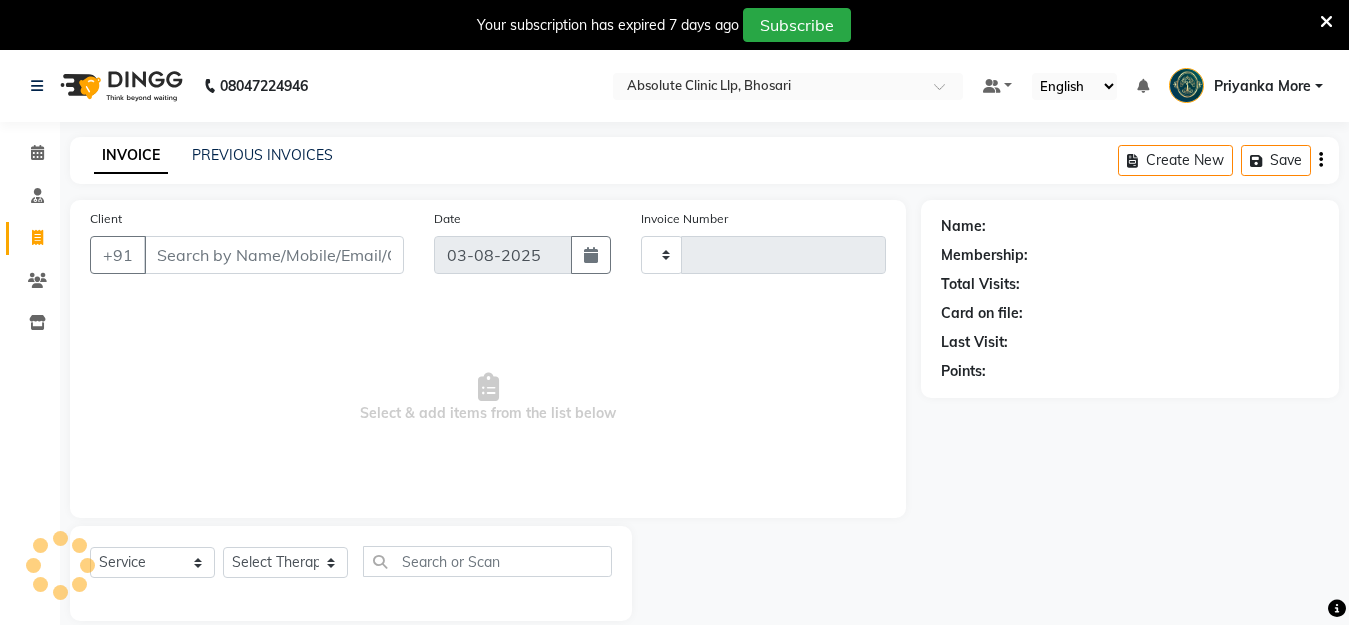 type on "1901" 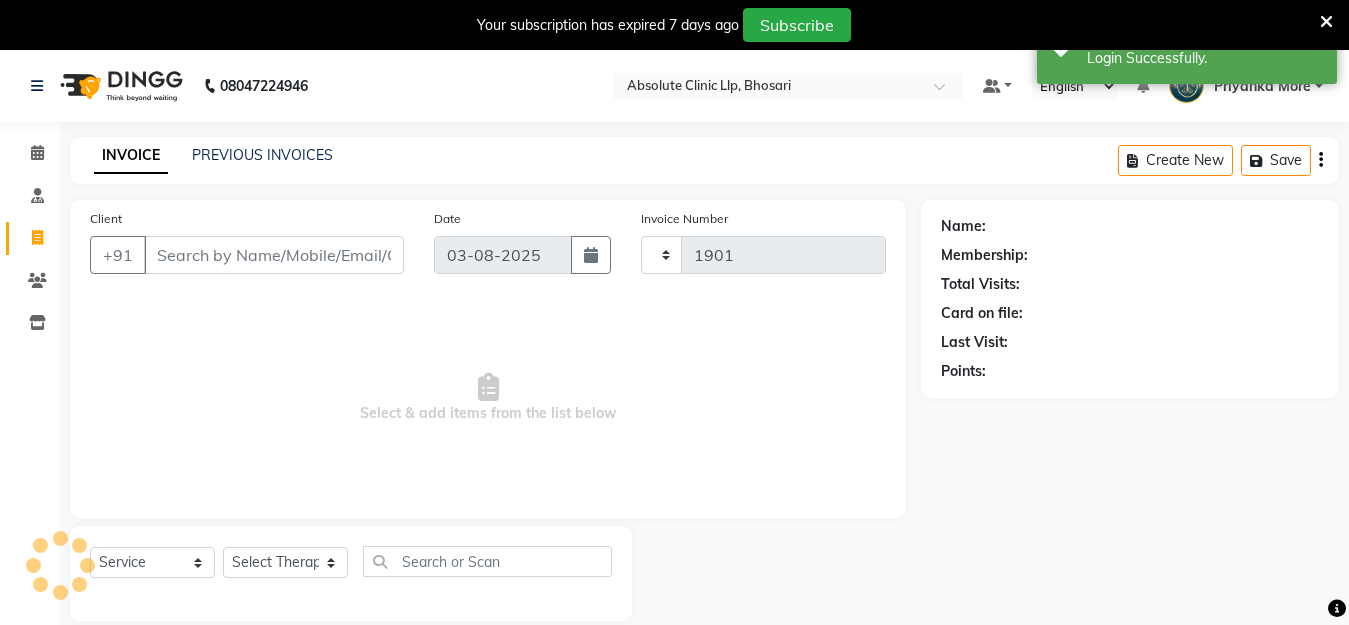 select on "4706" 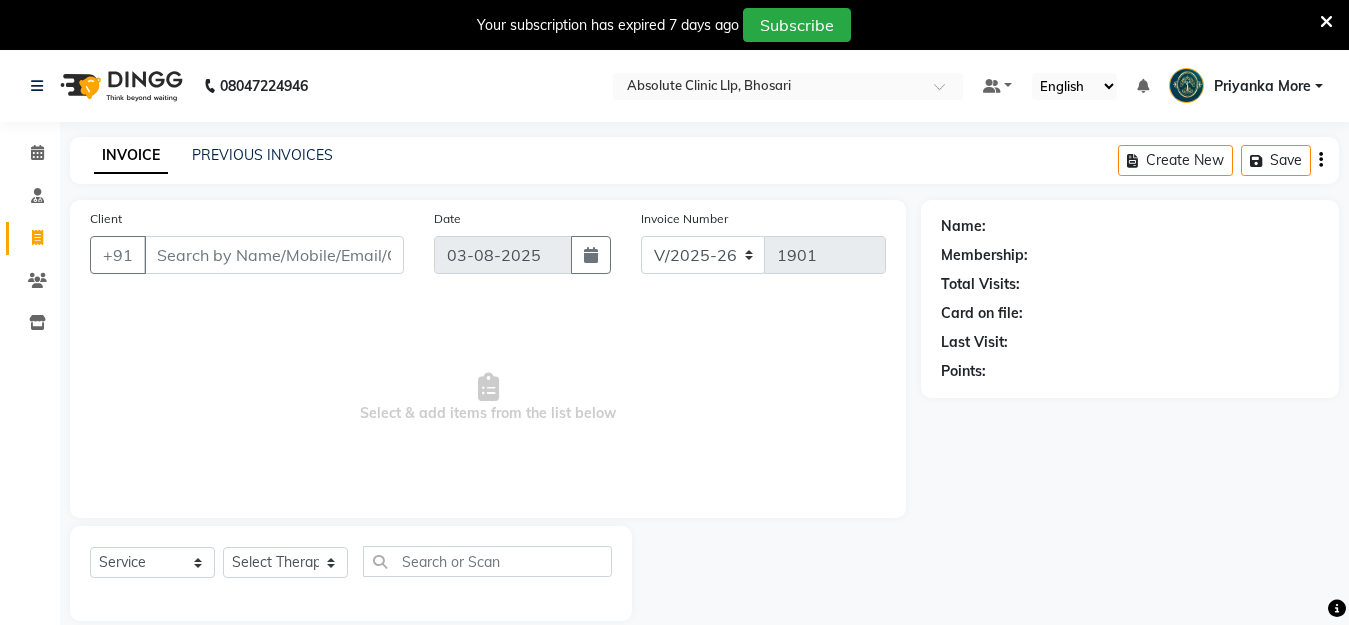 scroll, scrollTop: 0, scrollLeft: 0, axis: both 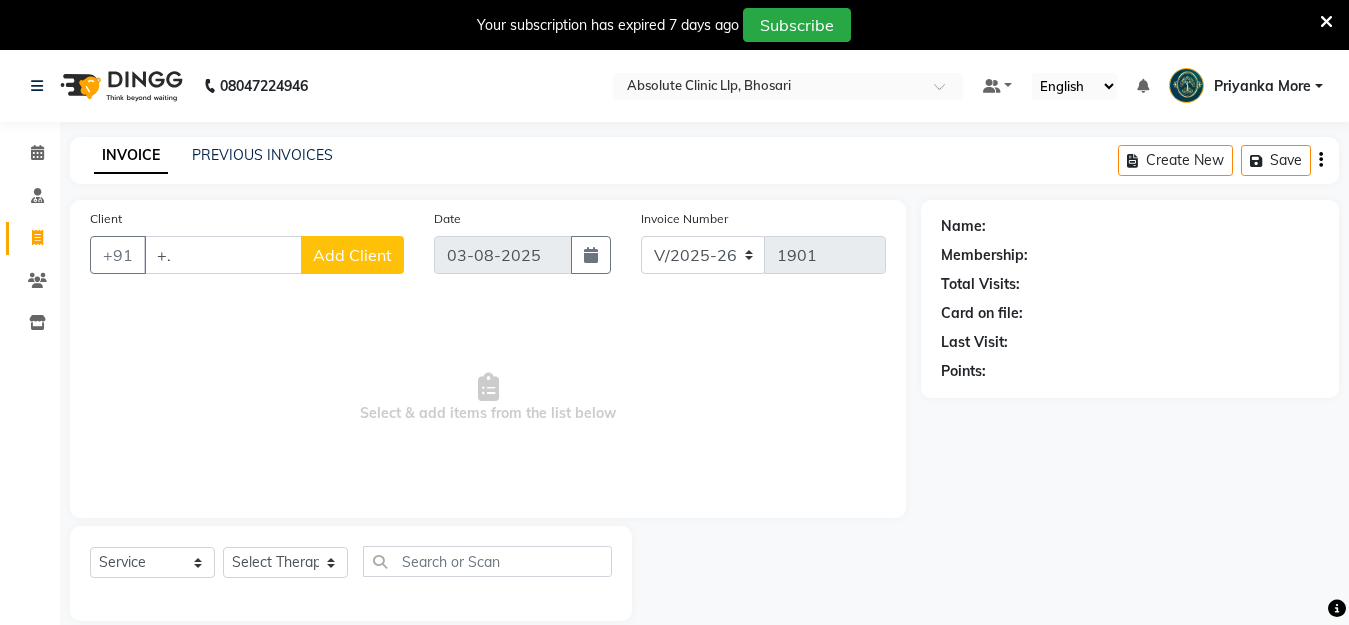 type on "+" 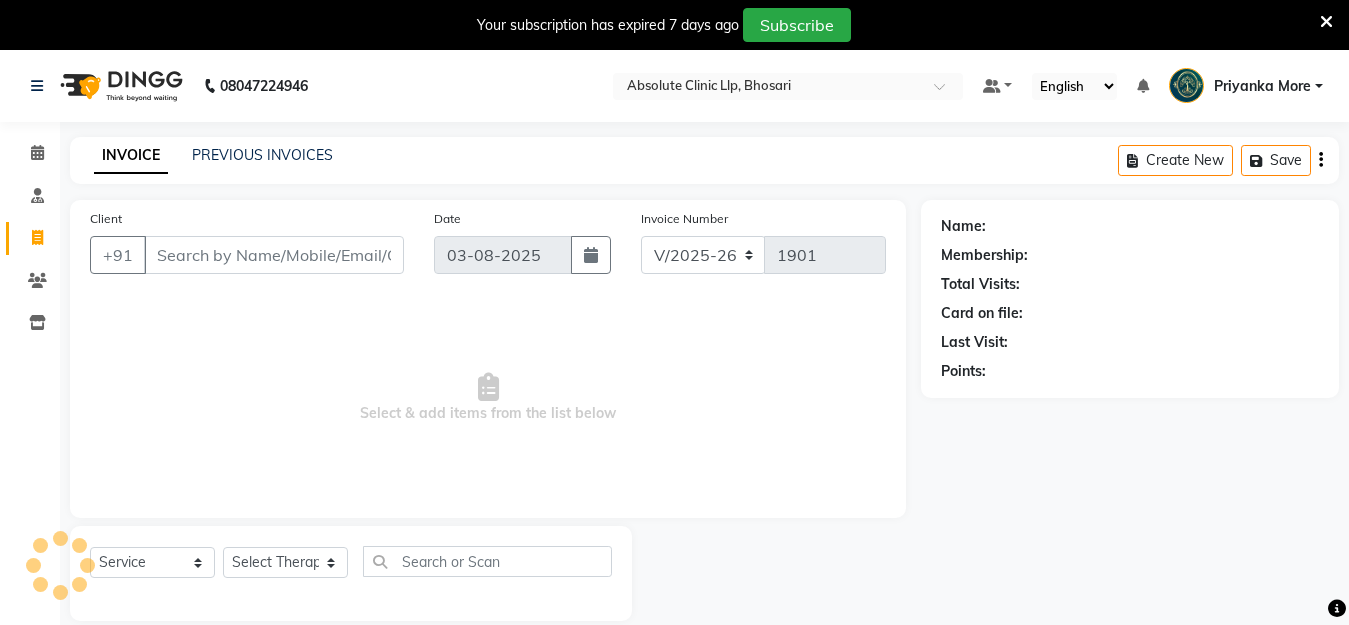 click on "Client" at bounding box center (274, 255) 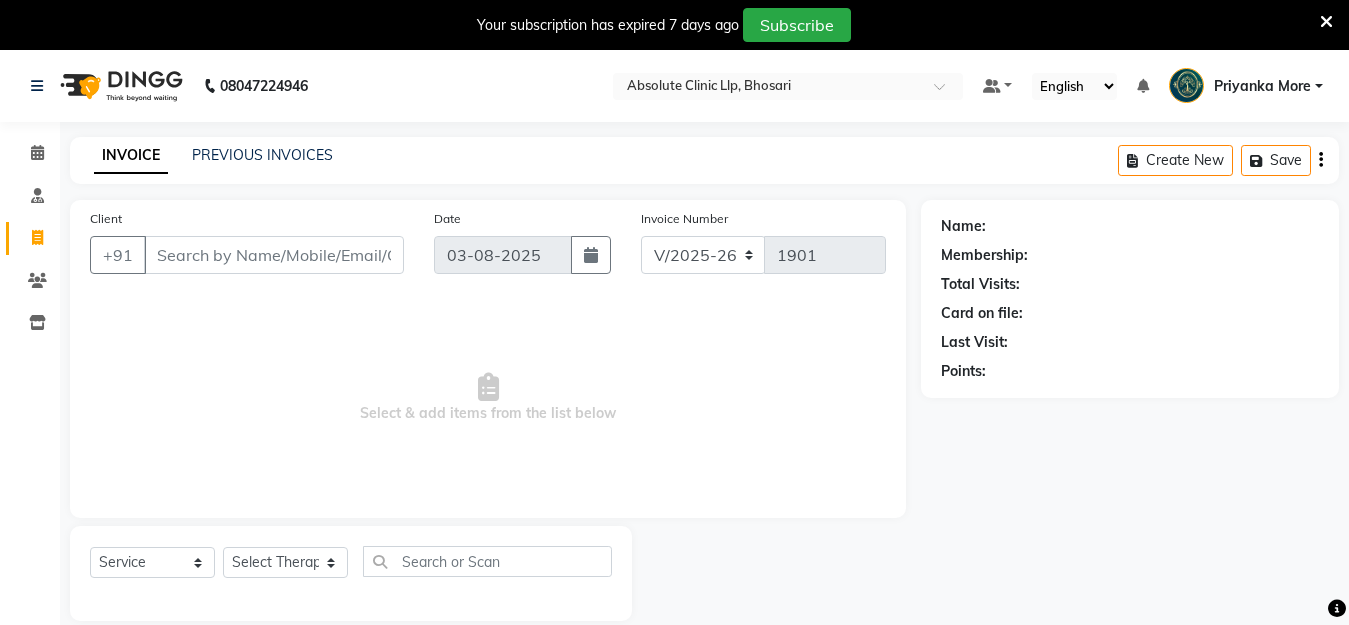 type on "s" 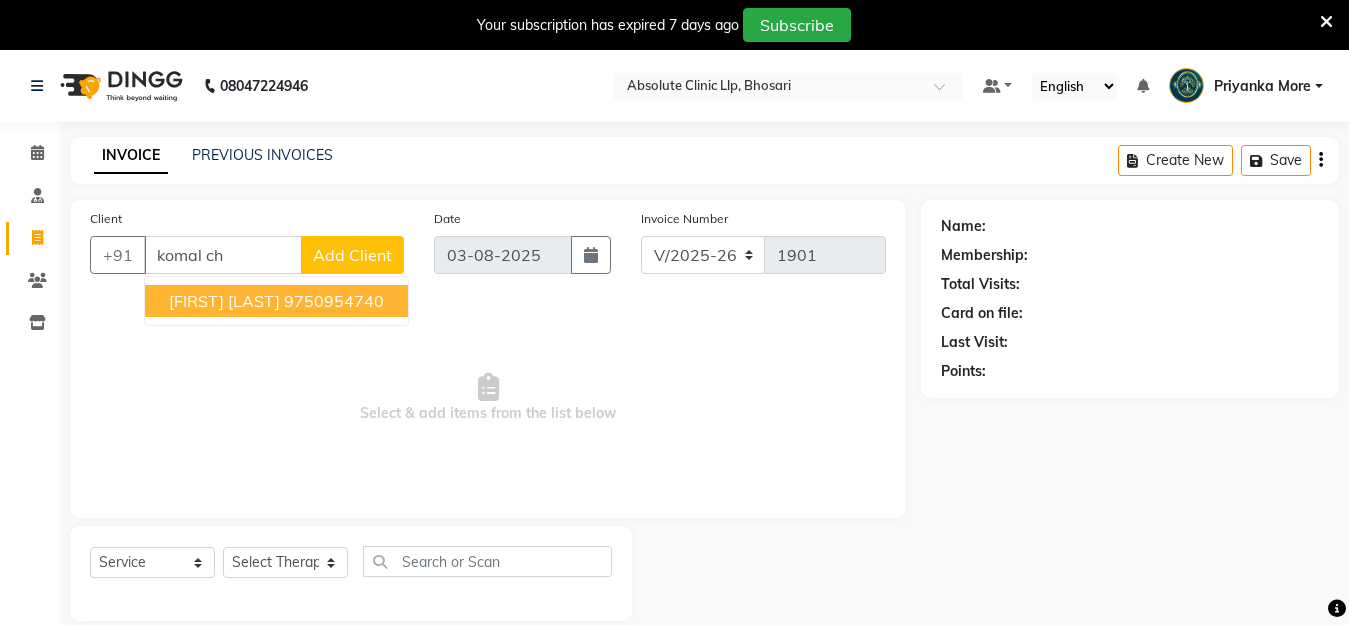 click on "[FIRST] [LAST]" at bounding box center [224, 301] 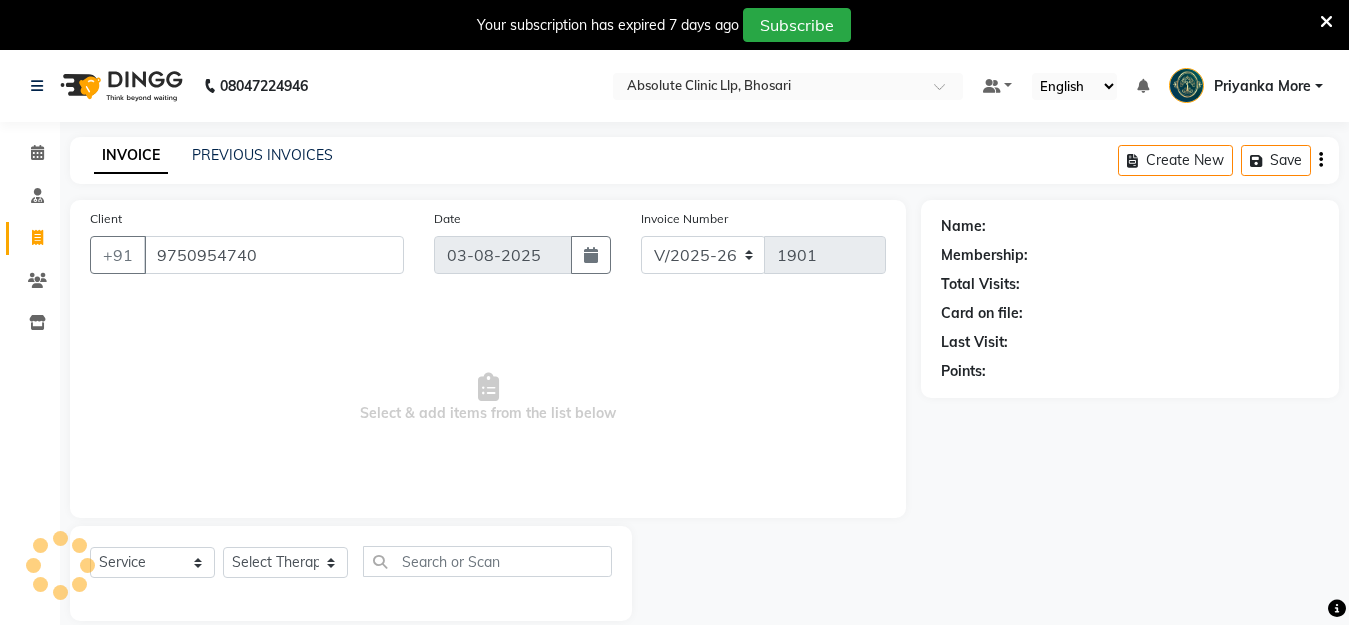 type on "9750954740" 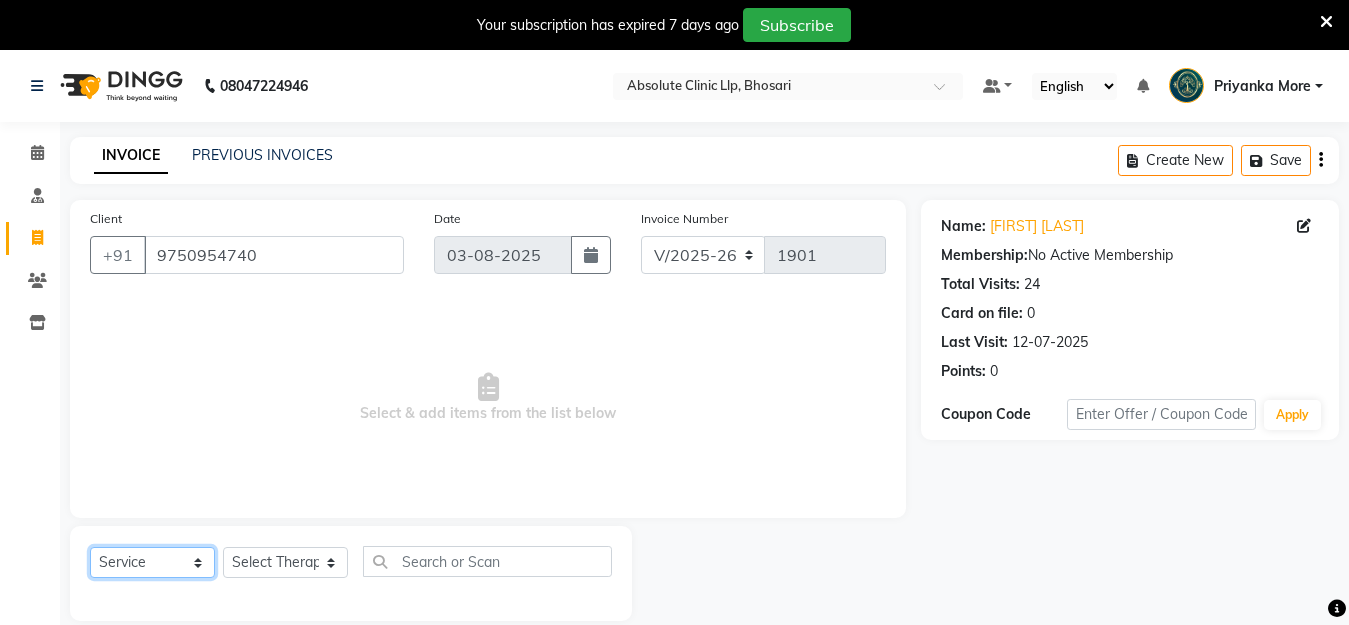 drag, startPoint x: 150, startPoint y: 571, endPoint x: 145, endPoint y: 548, distance: 23.537205 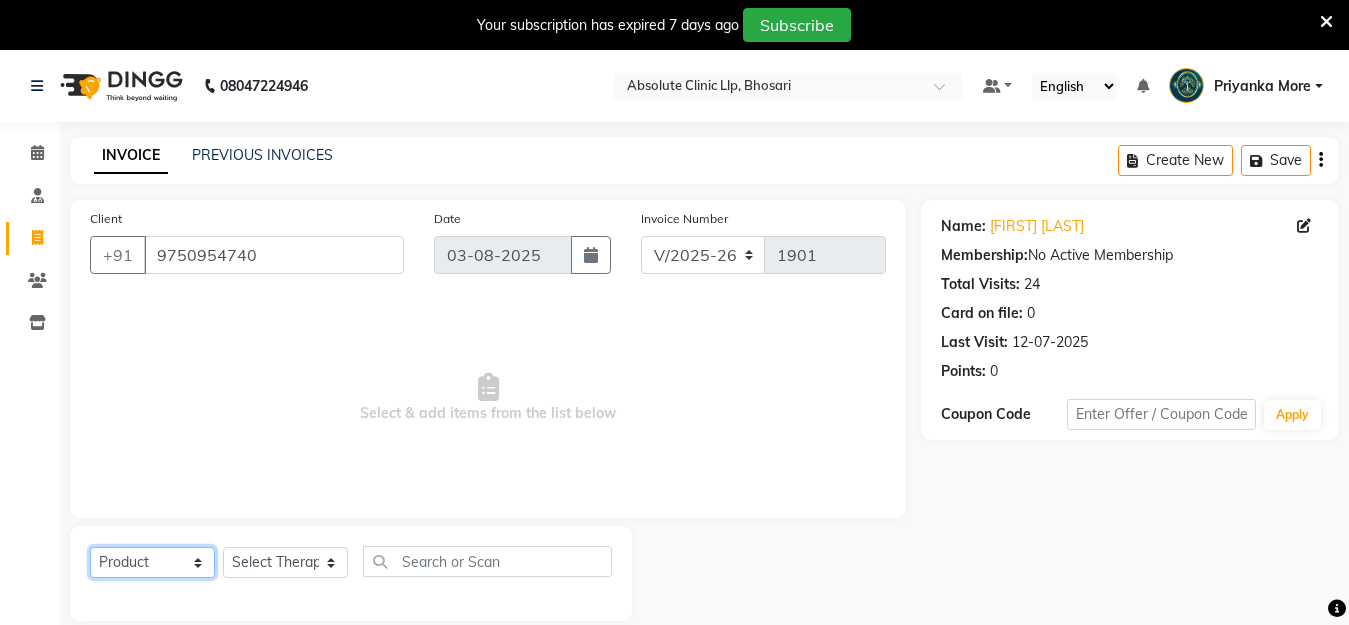 click on "Select  Service  Product  Membership  Package Voucher Prepaid Gift Card" 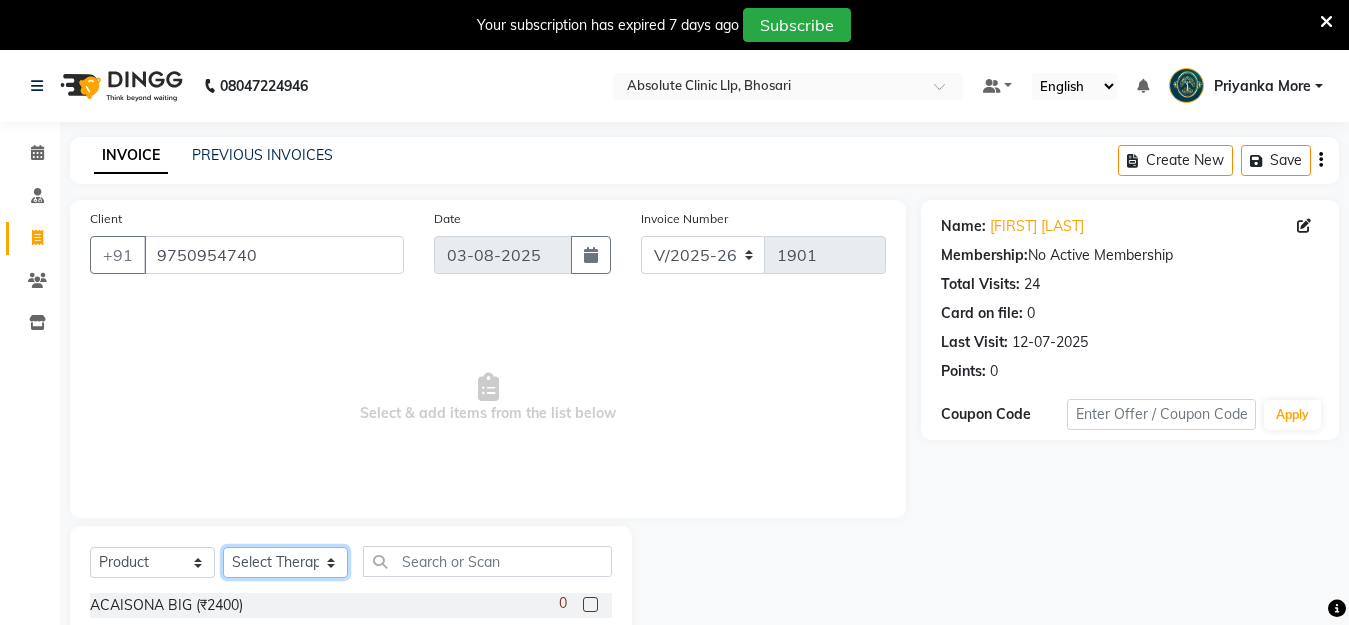 click on "Select Therapist Anita Gawli	 Dr.Bharati Patil Dr.Dhananjay Patil Dr.Rachana Hivarkar Gaurav Raaj Neha Rokde Priyanka  More RECEPTION-phuge prima Sachin Kale	 Sanjivni Kale	 Shekhar Chavan Sonali Naikre	 Vaishali Chowgule" 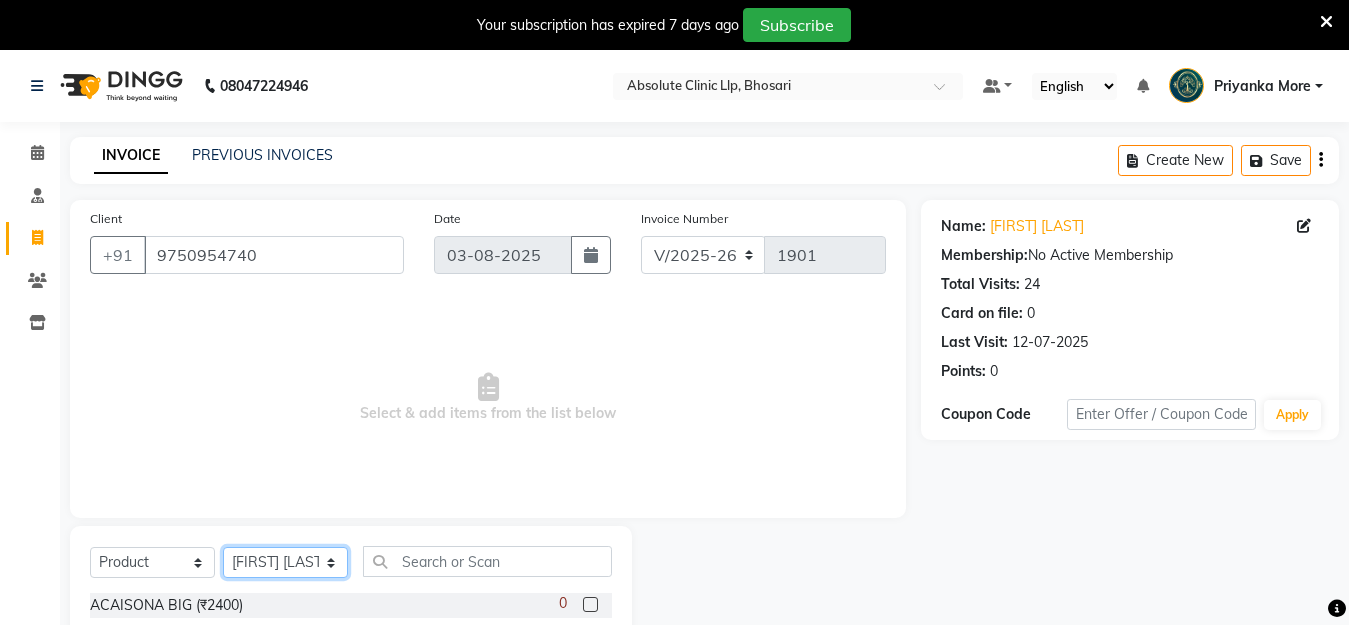 click on "Select Therapist Anita Gawli	 Dr.Bharati Patil Dr.Dhananjay Patil Dr.Rachana Hivarkar Gaurav Raaj Neha Rokde Priyanka  More RECEPTION-phuge prima Sachin Kale	 Sanjivni Kale	 Shekhar Chavan Sonali Naikre	 Vaishali Chowgule" 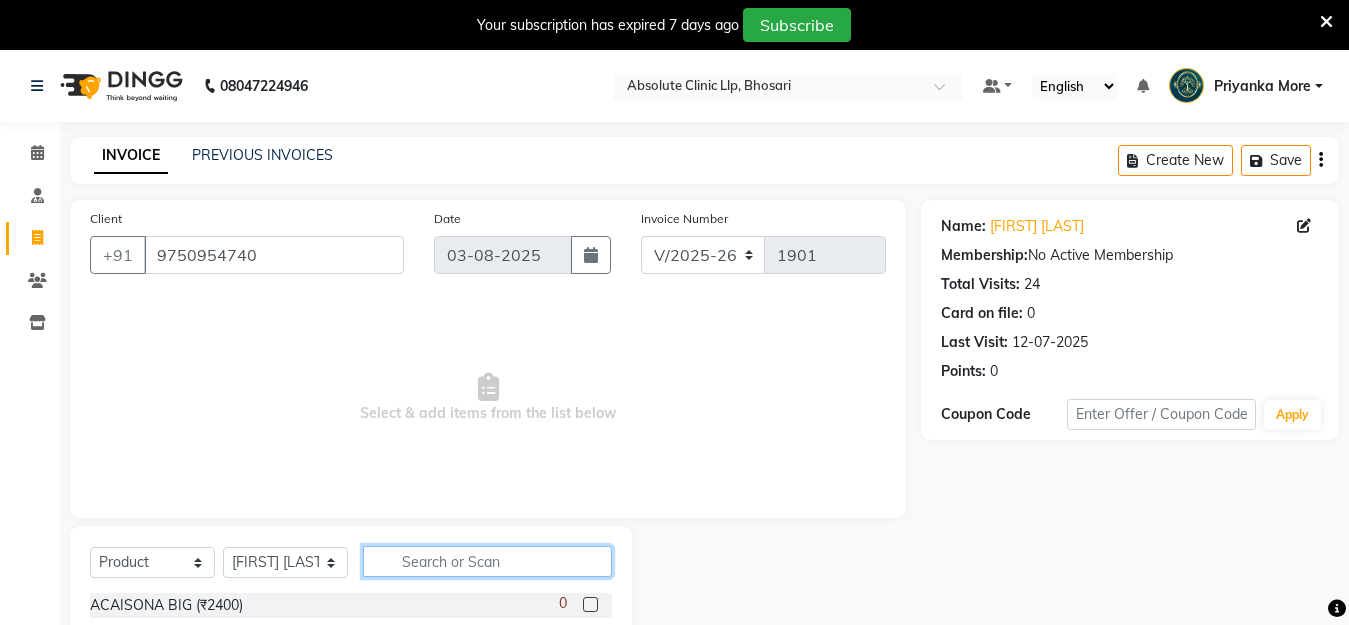 click 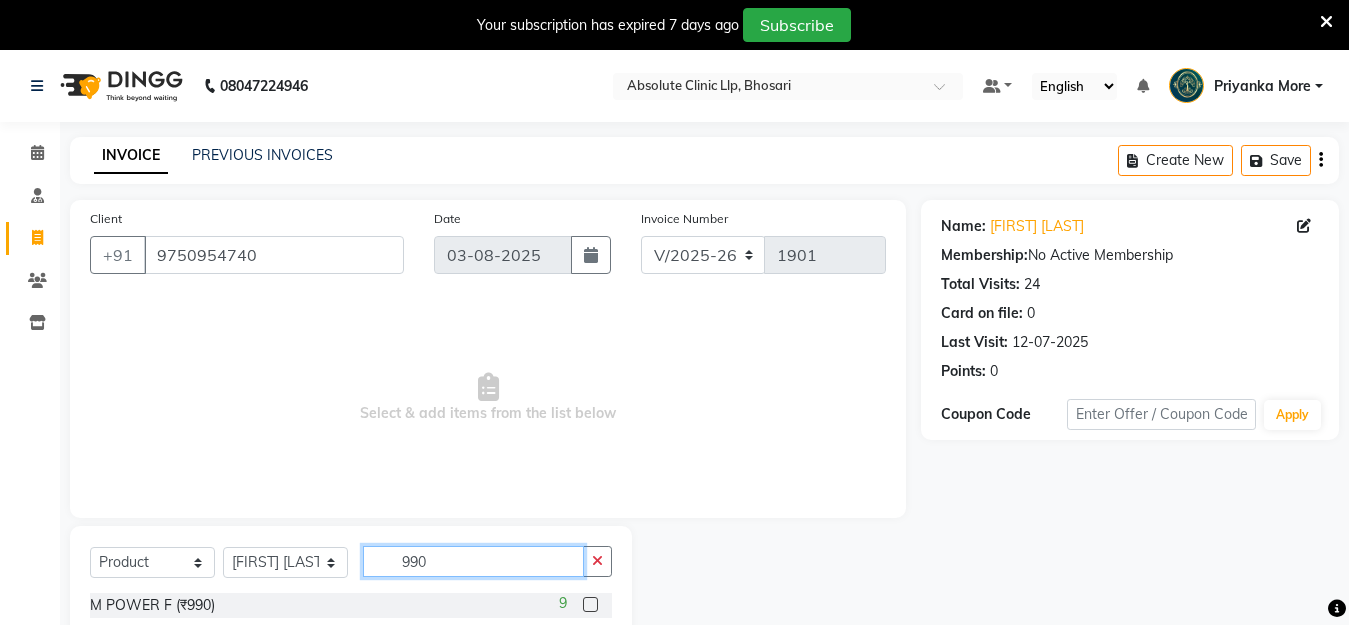 scroll, scrollTop: 113, scrollLeft: 0, axis: vertical 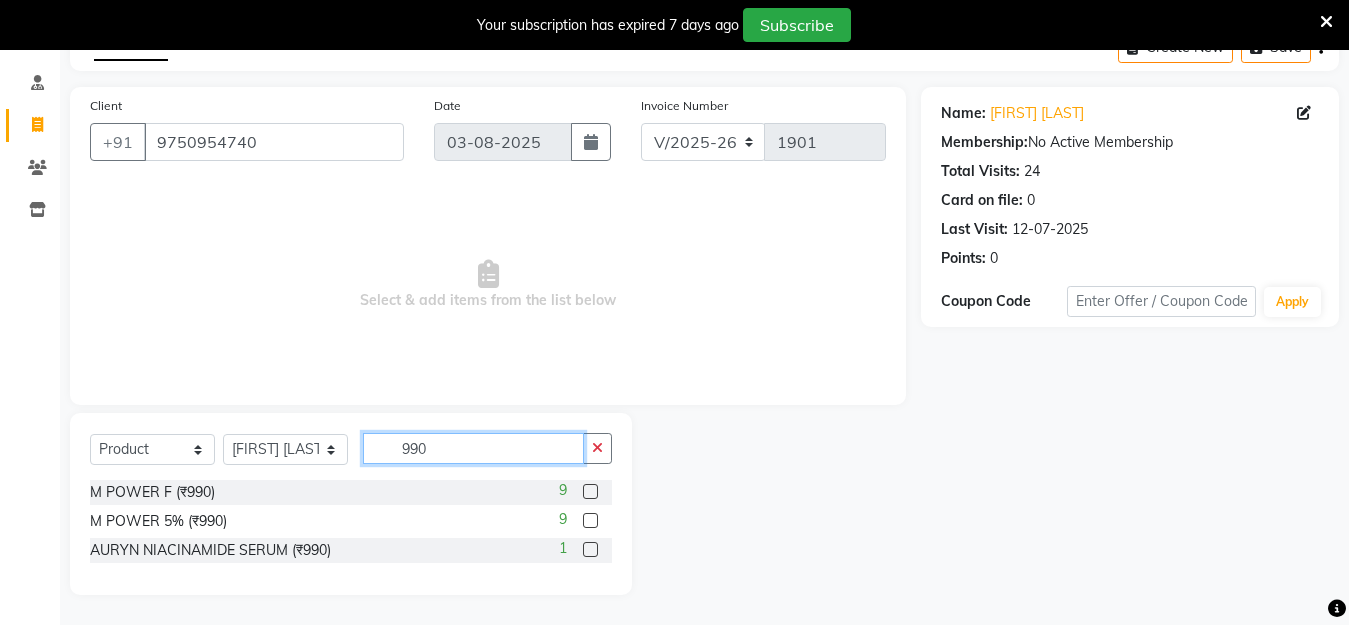 type on "990" 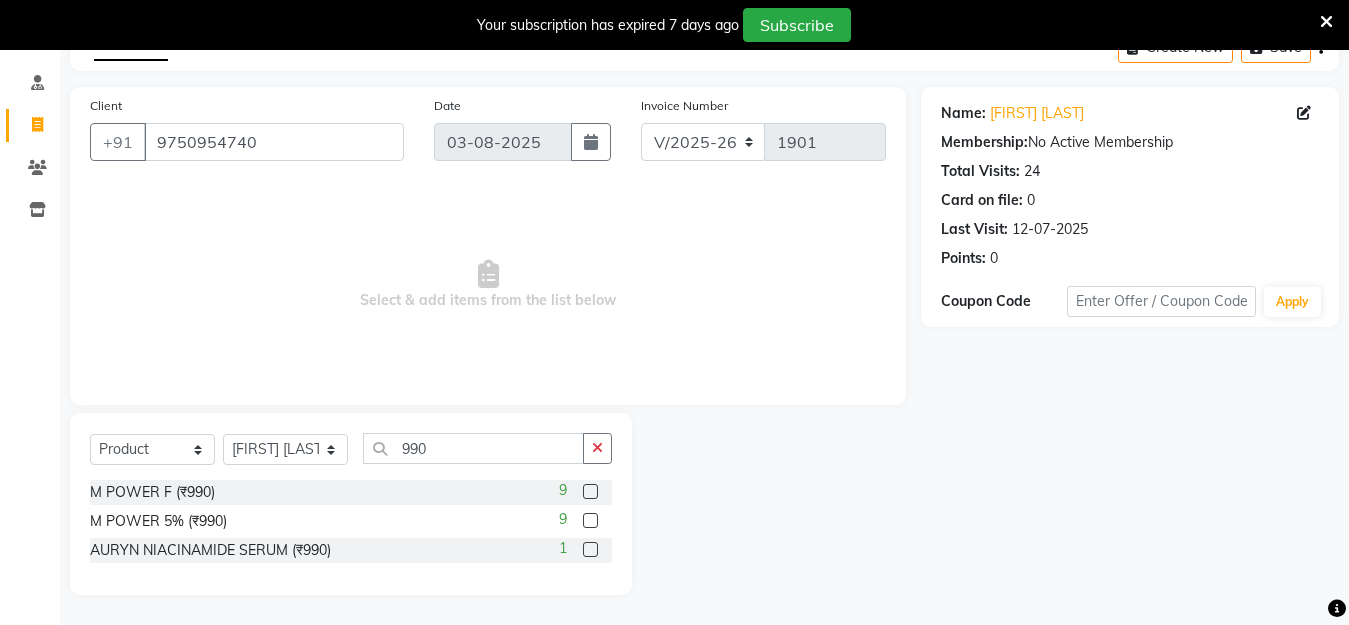 click 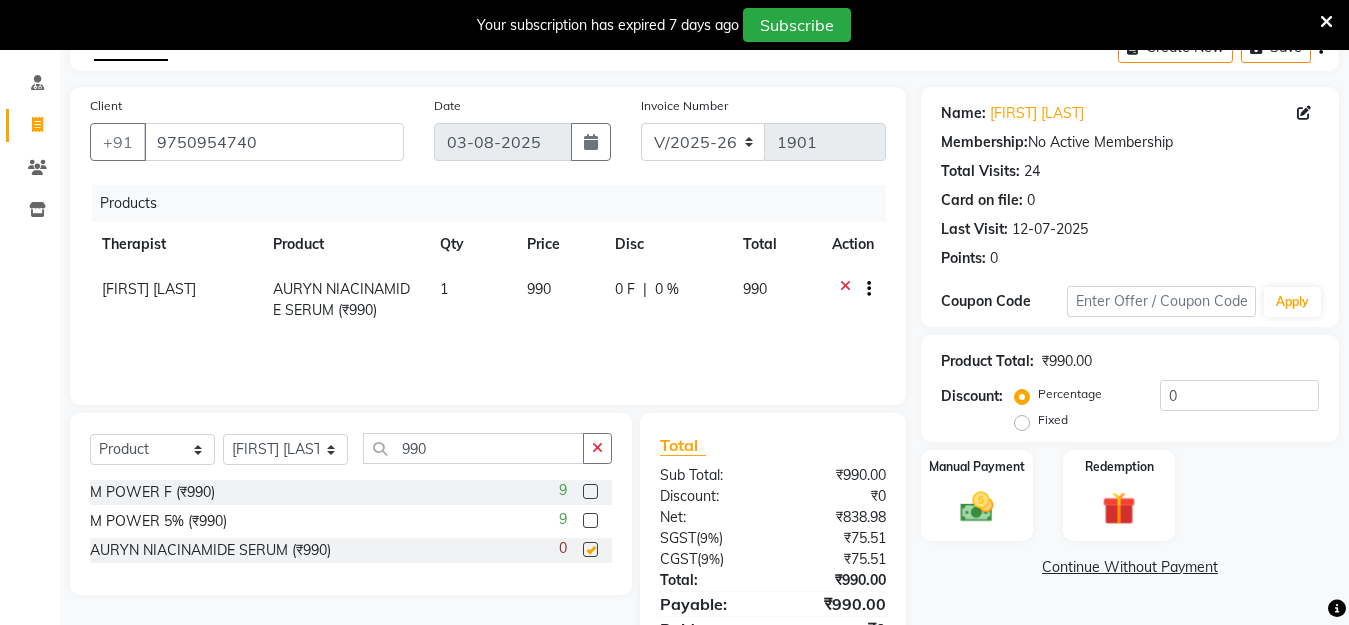 checkbox on "false" 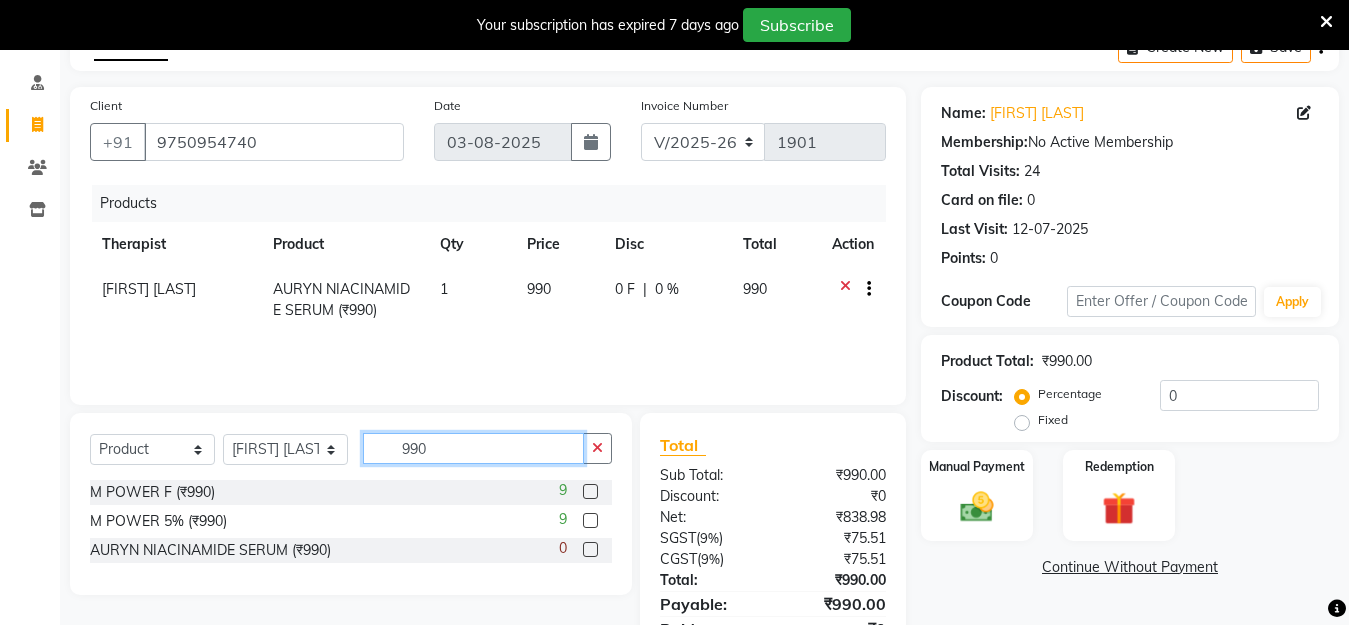 click on "990" 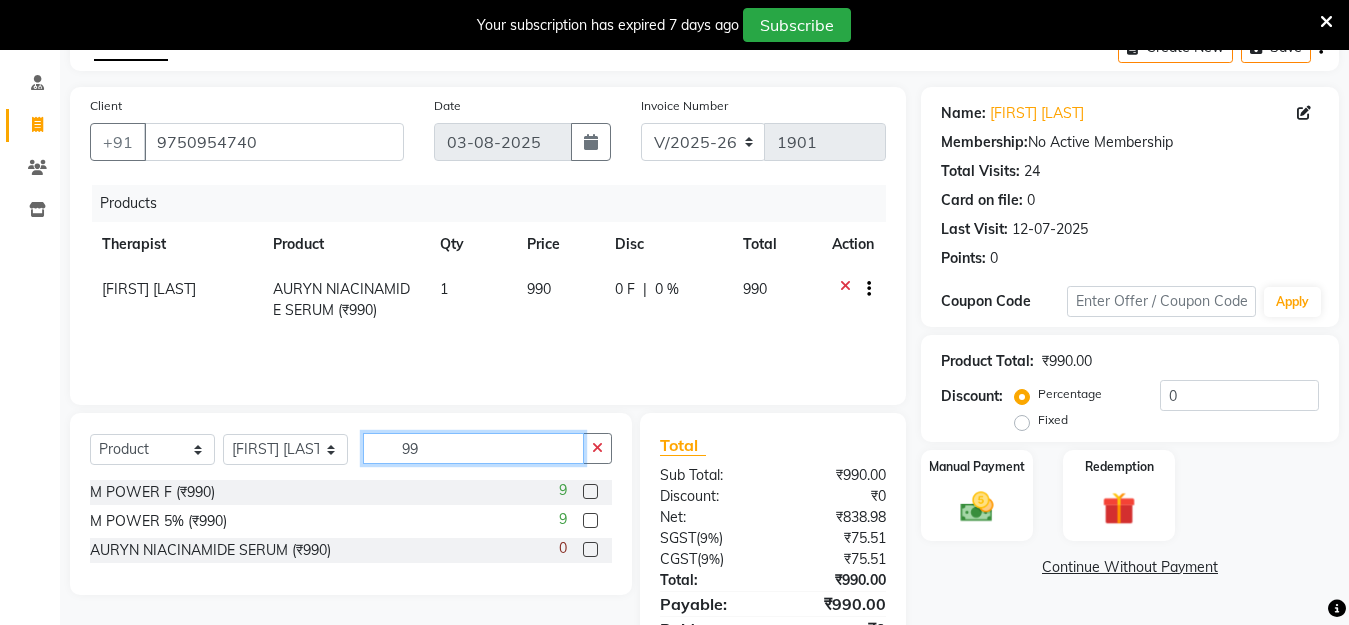 type on "9" 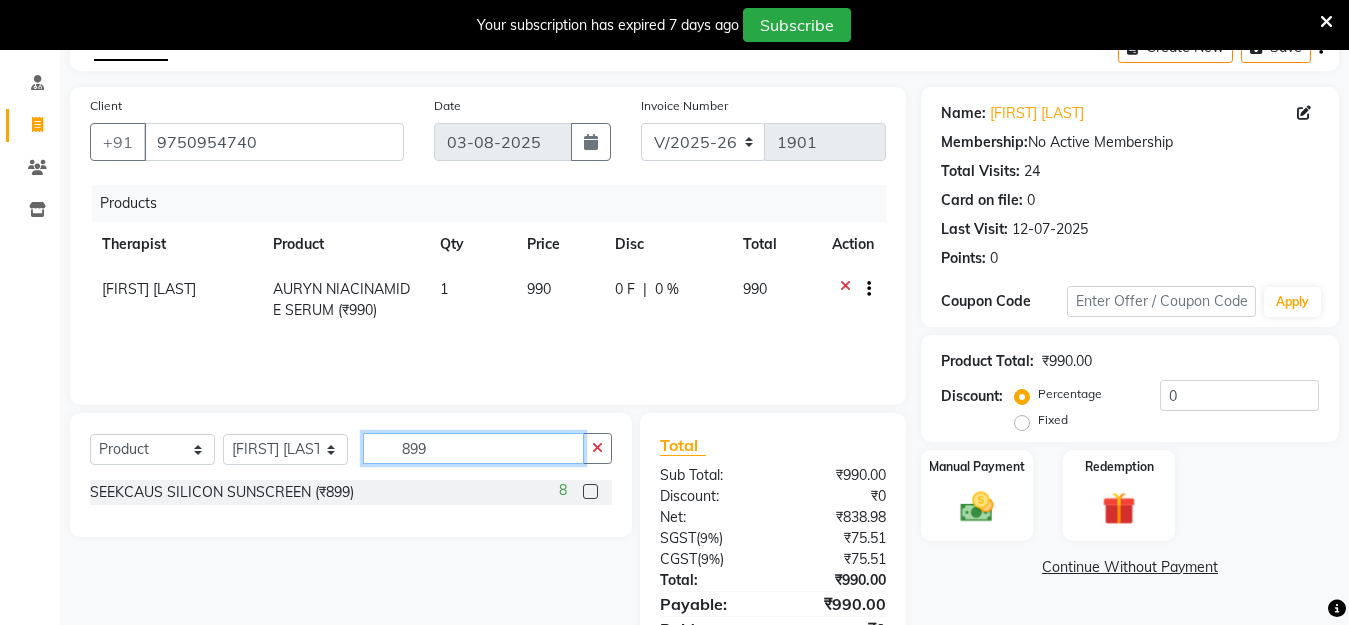 type on "899" 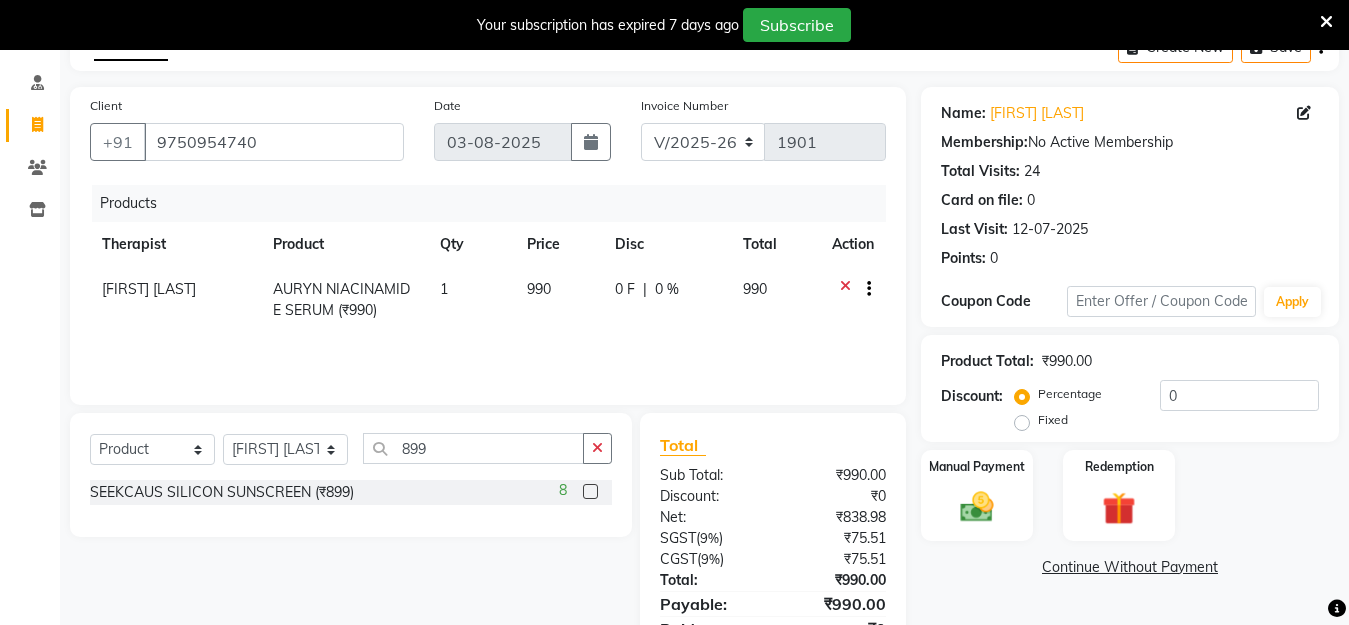 click 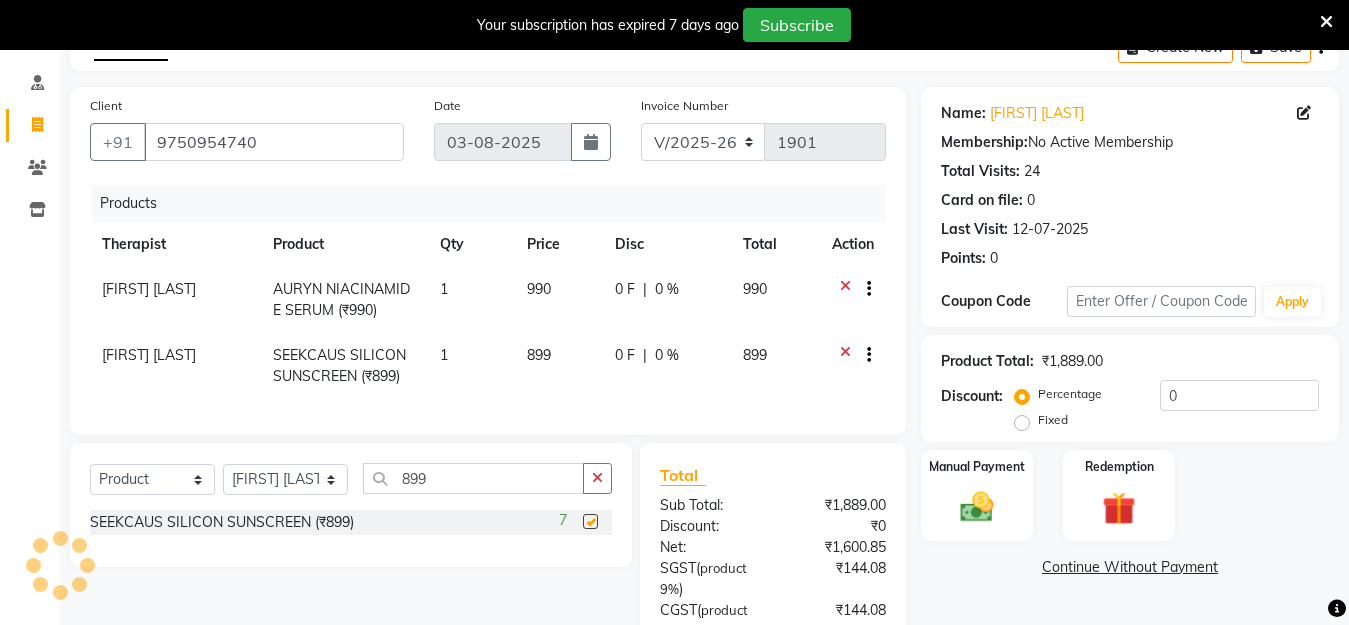checkbox on "false" 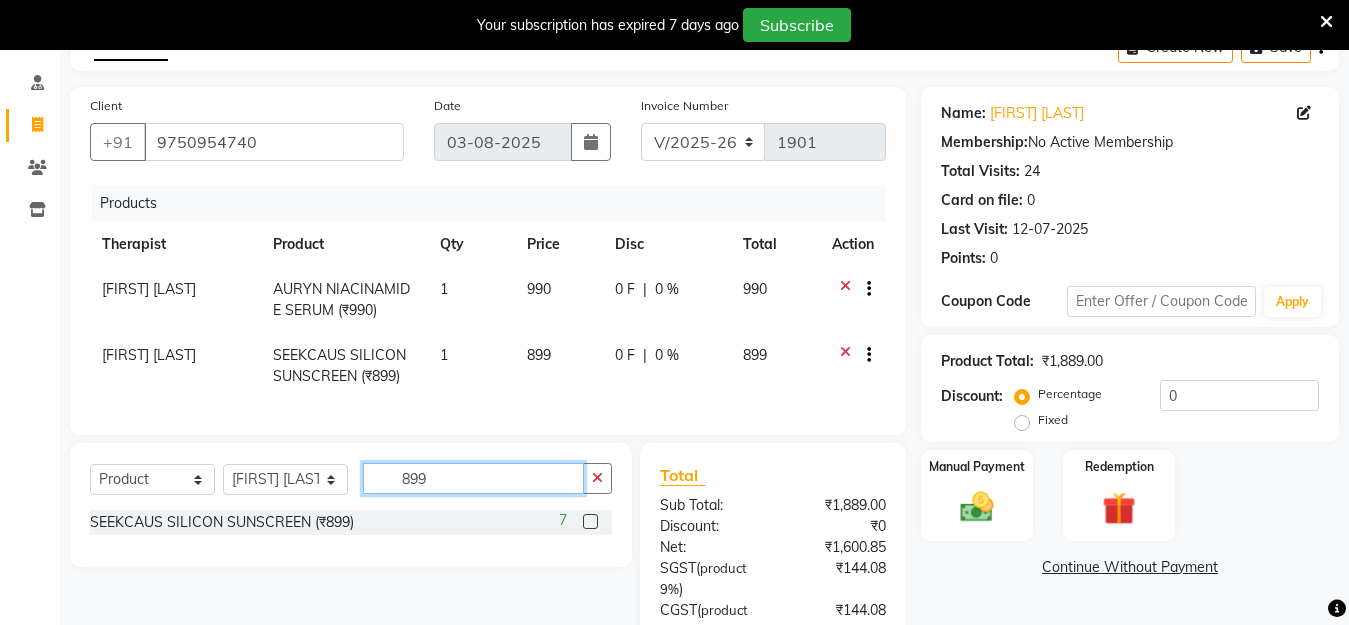 click on "899" 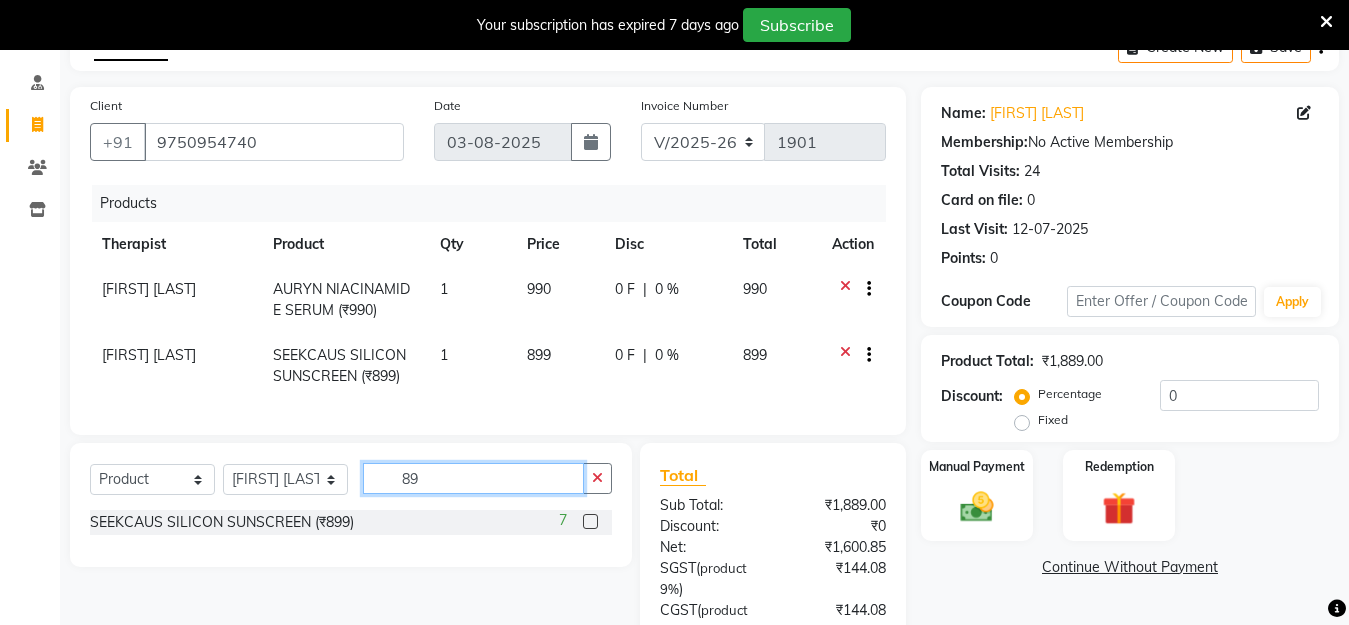 type on "8" 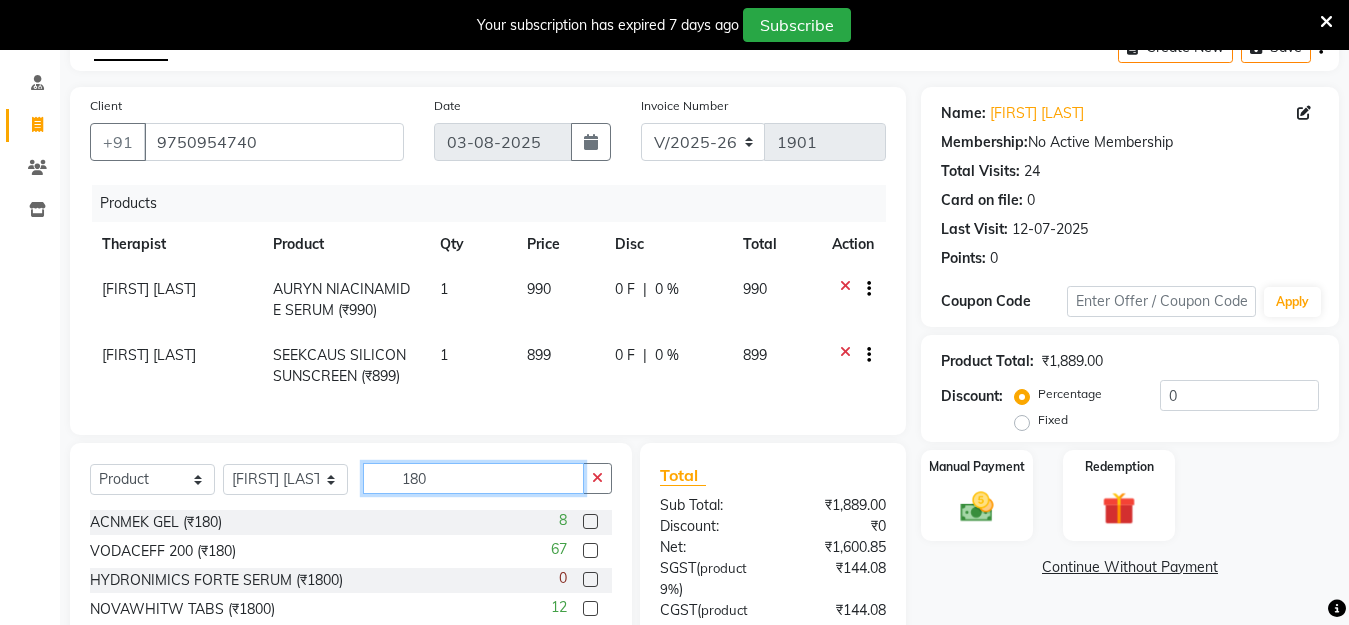 type on "180" 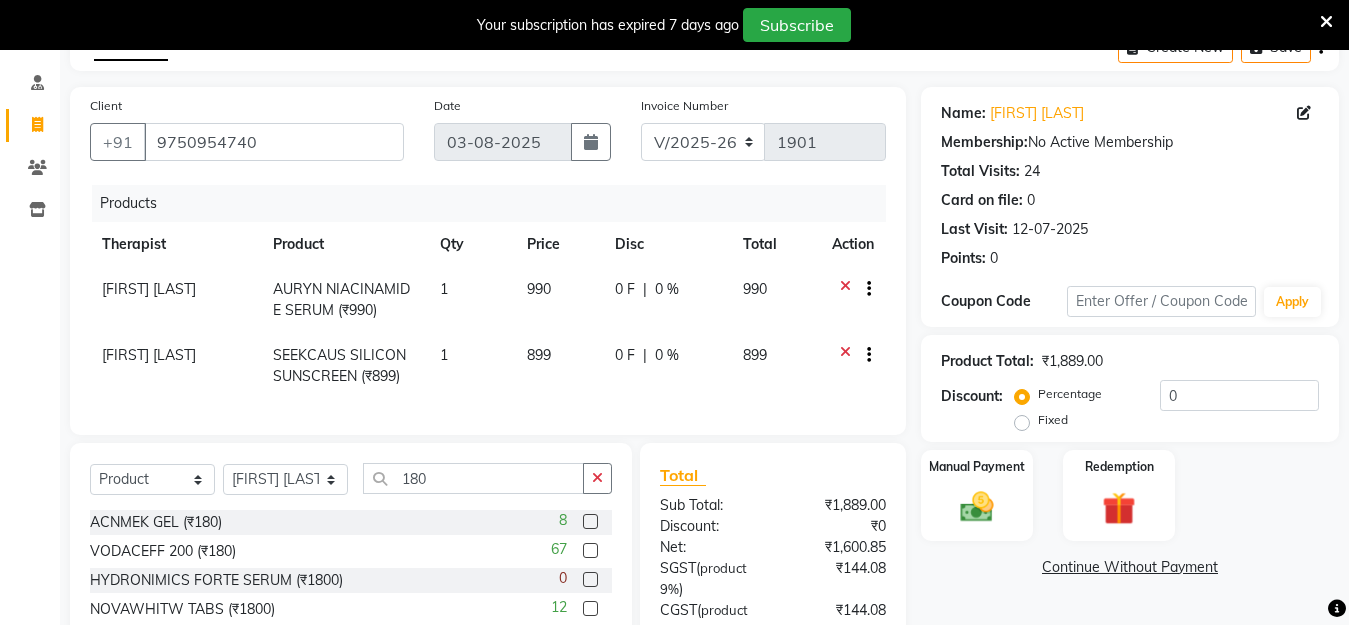 click 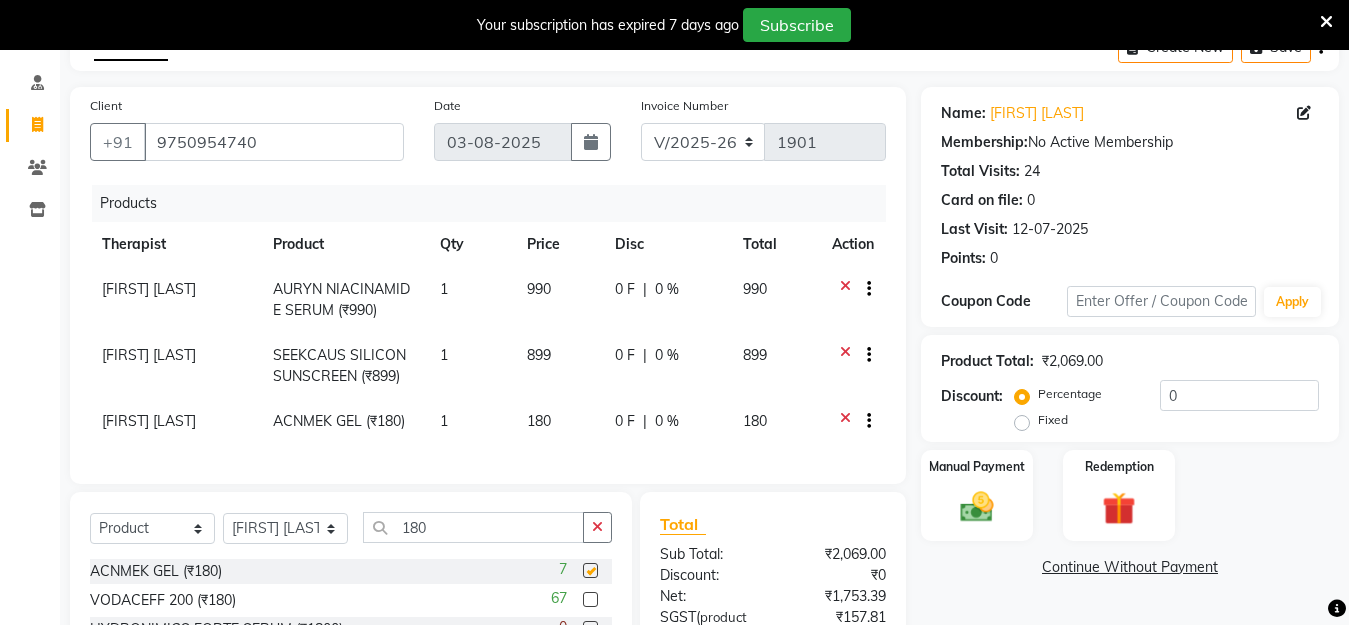 checkbox on "false" 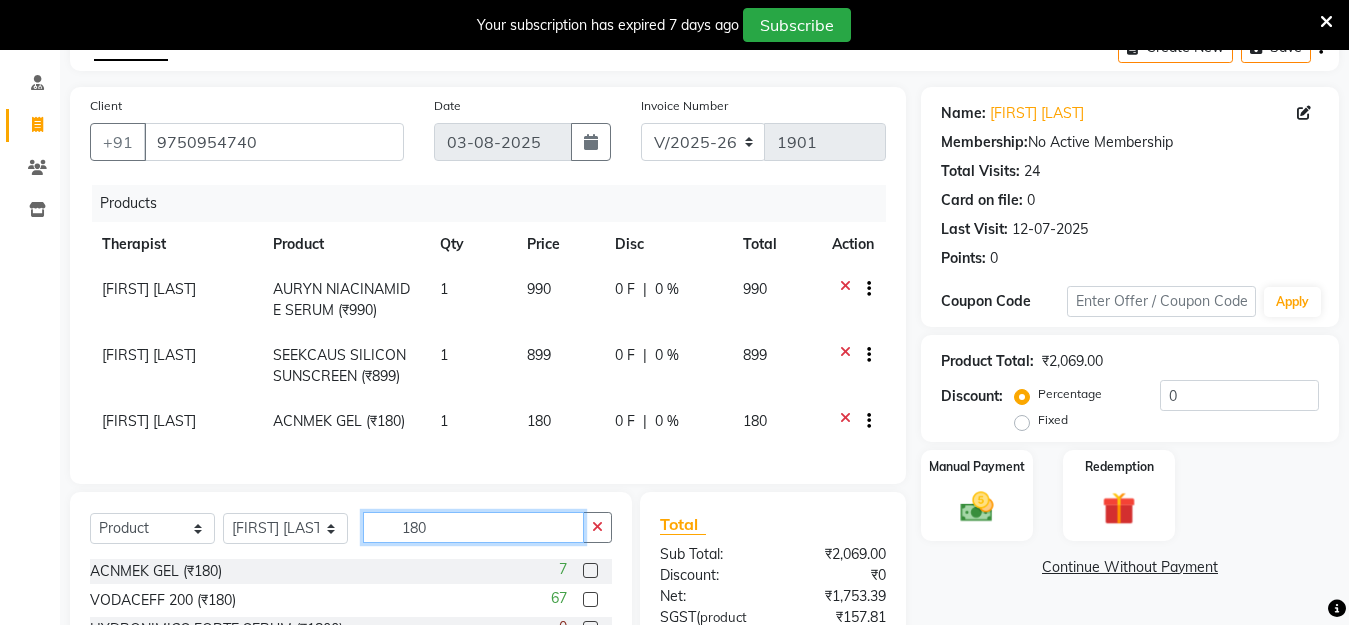 click on "180" 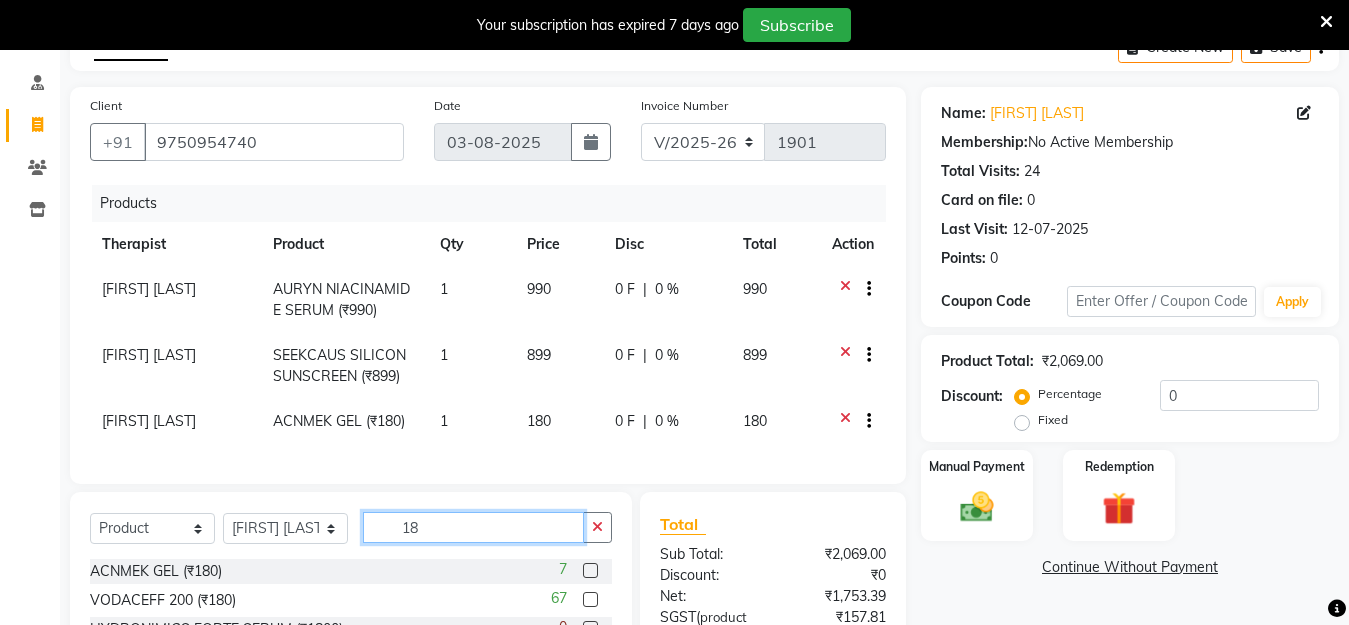 type on "1" 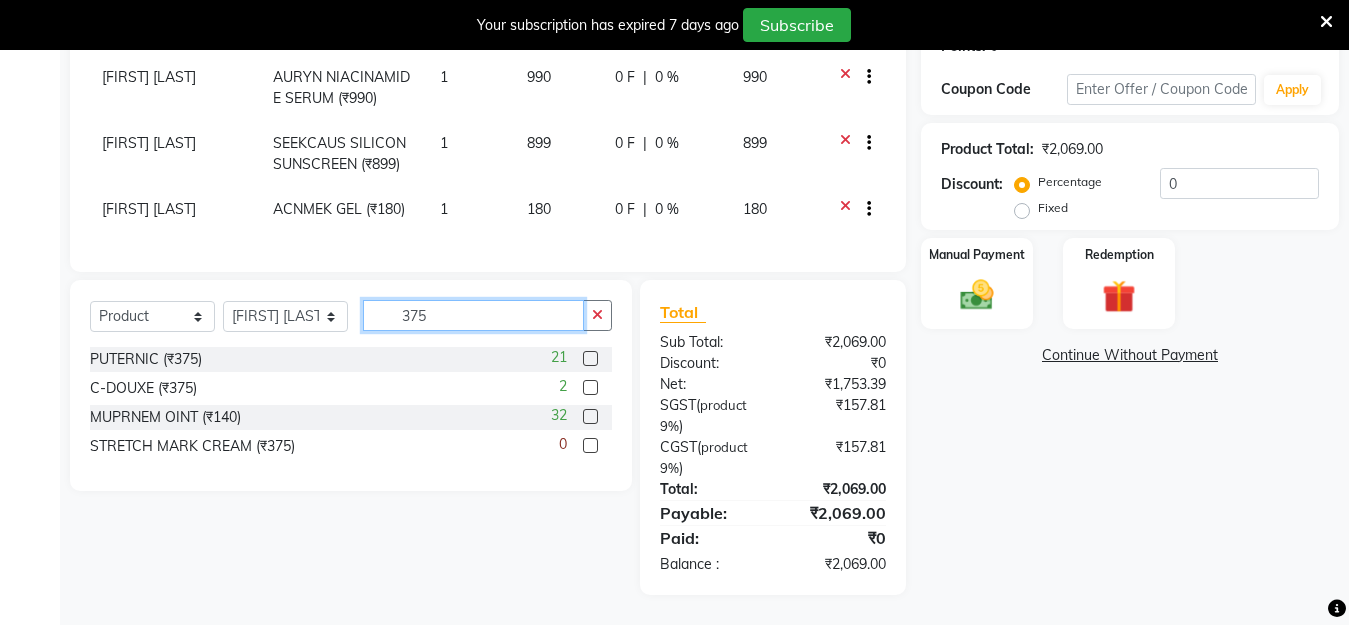 scroll, scrollTop: 342, scrollLeft: 0, axis: vertical 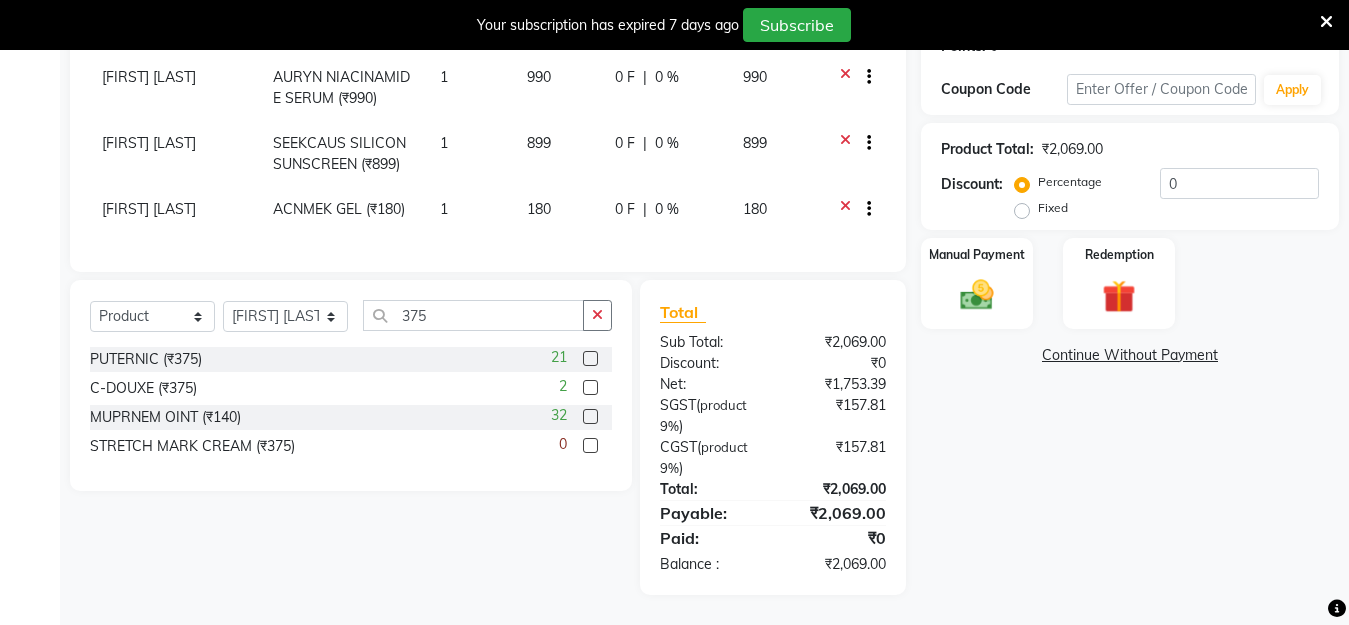 click 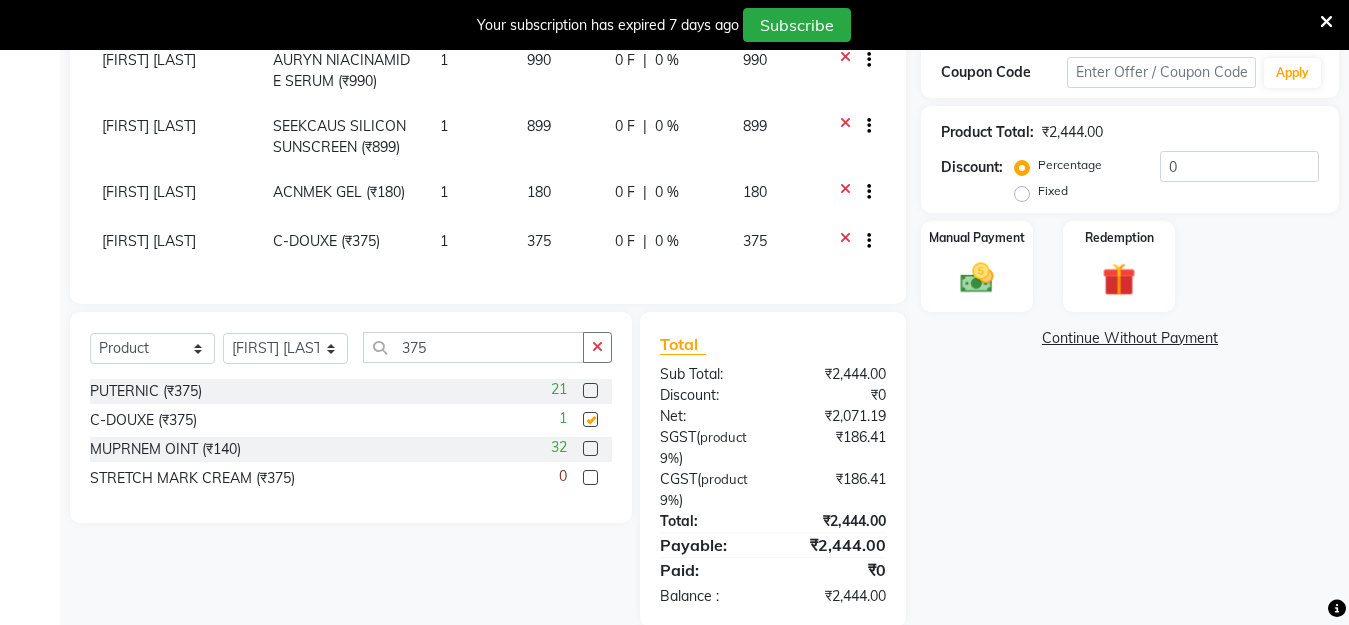 checkbox on "false" 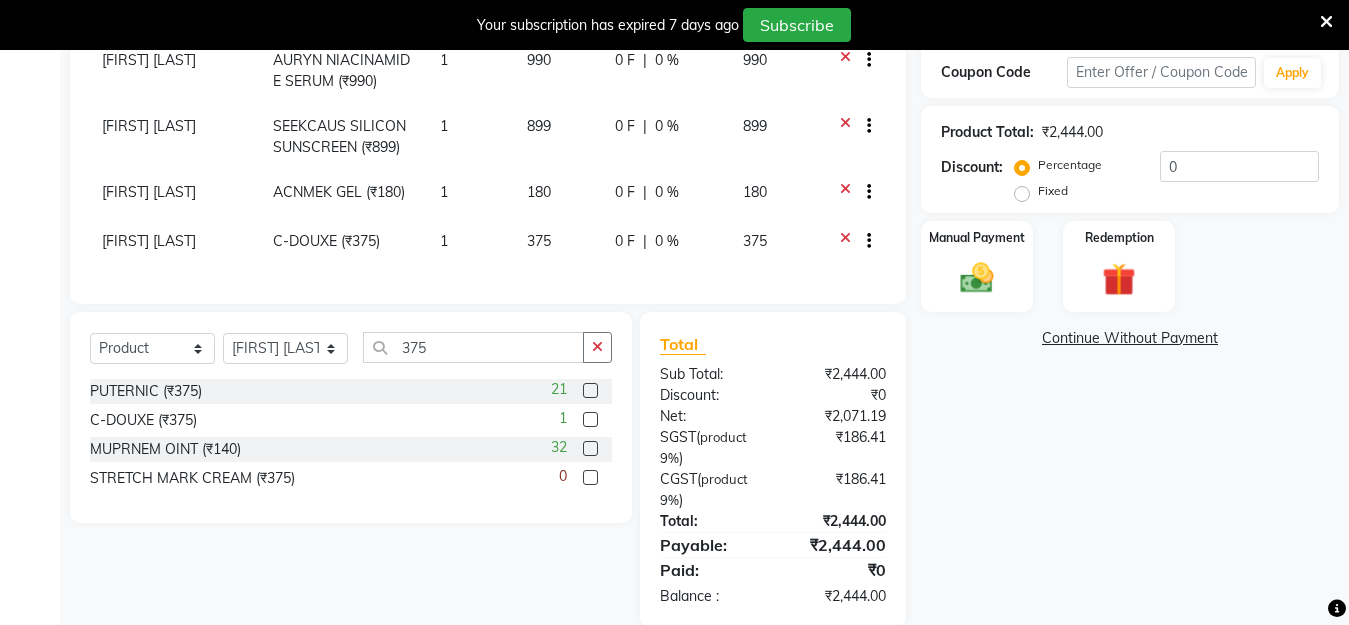 click on "Select Service Product Membership Package Voucher Prepaid Gift Card Select Therapist Anita Gawli	 Dr.Bharati Patil Dr.Dhananjay Patil Dr.Rachana Hivarkar Gaurav Raaj Neha Rokde Priyanka More RECEPTION-phuge prima Sachin Kale	 Sanjivni Kale	 Shekhar Chavan Sonali Naikre	 Vaishali Chowgule [PHONE]" 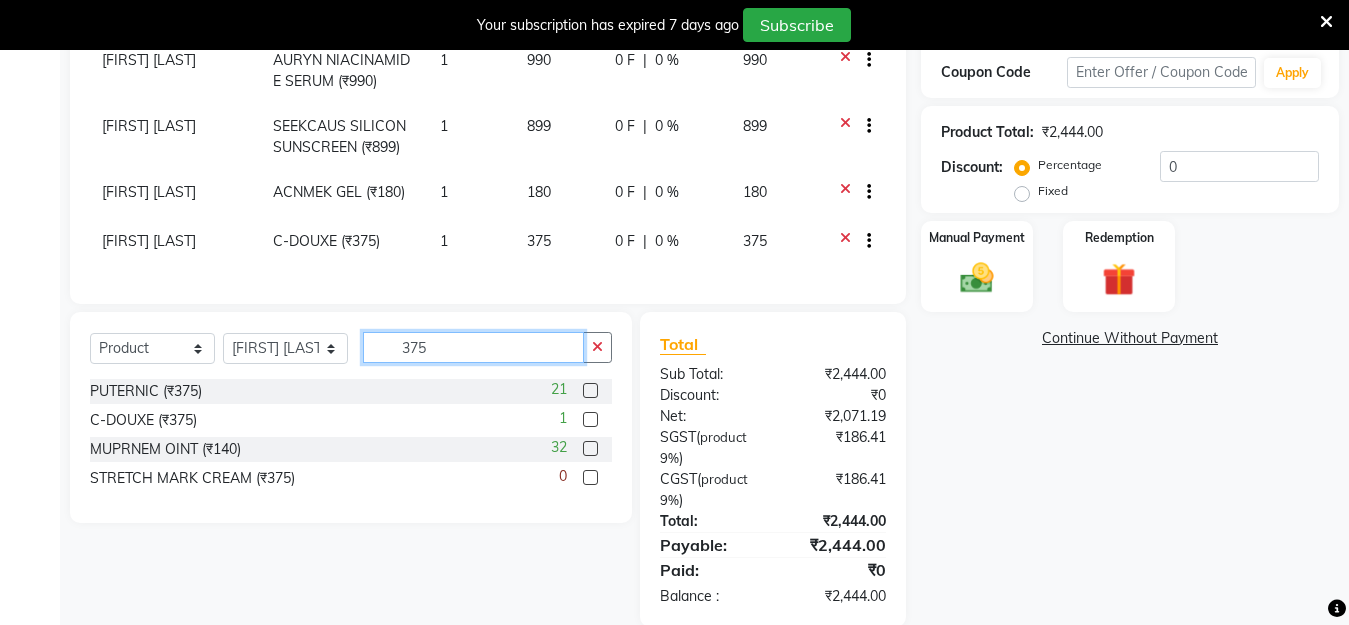 click on "375" 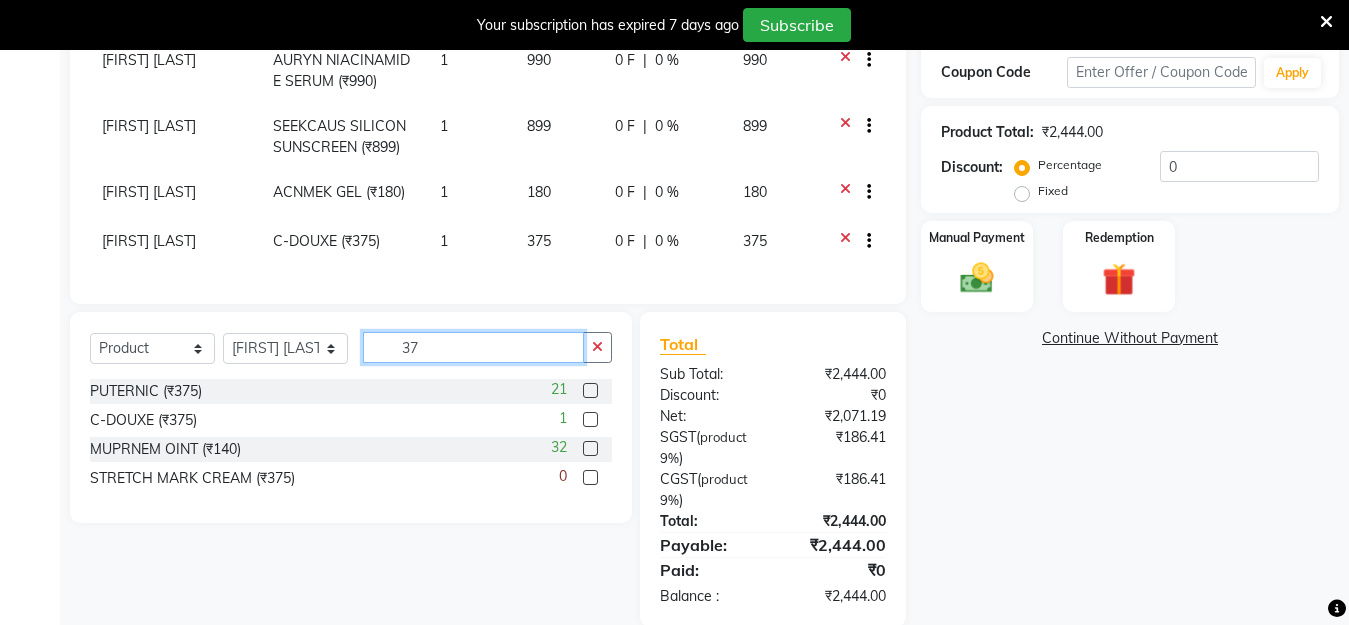 type on "3" 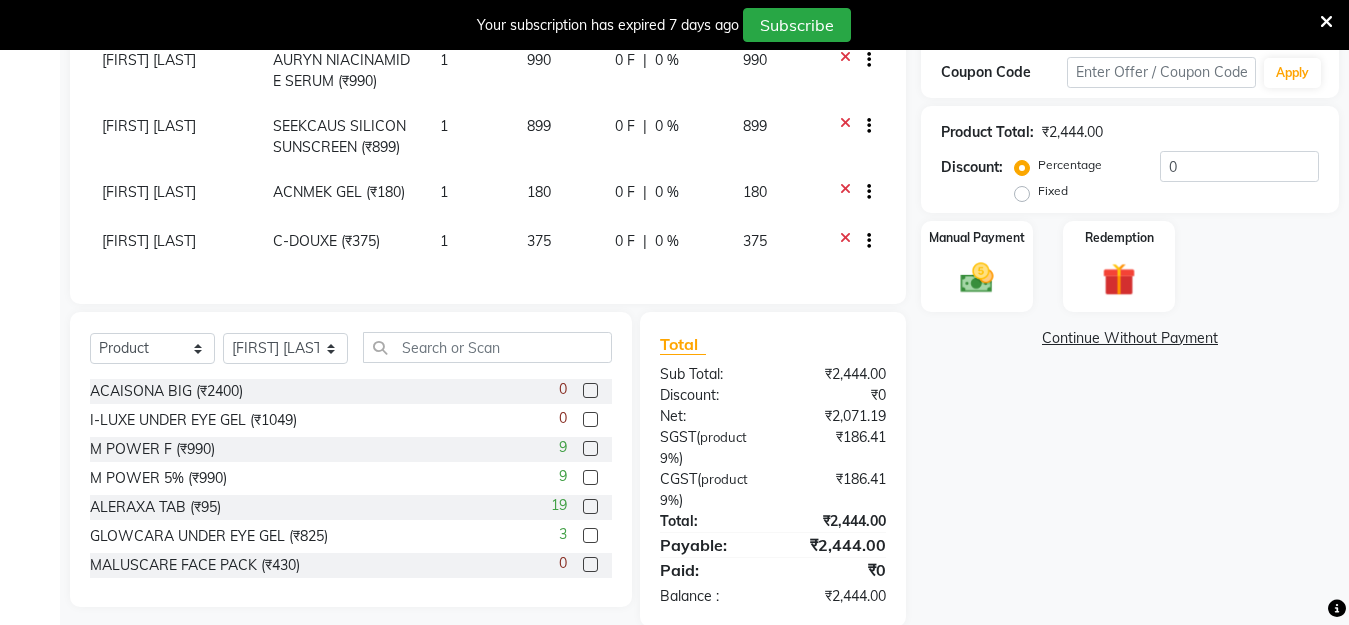 click 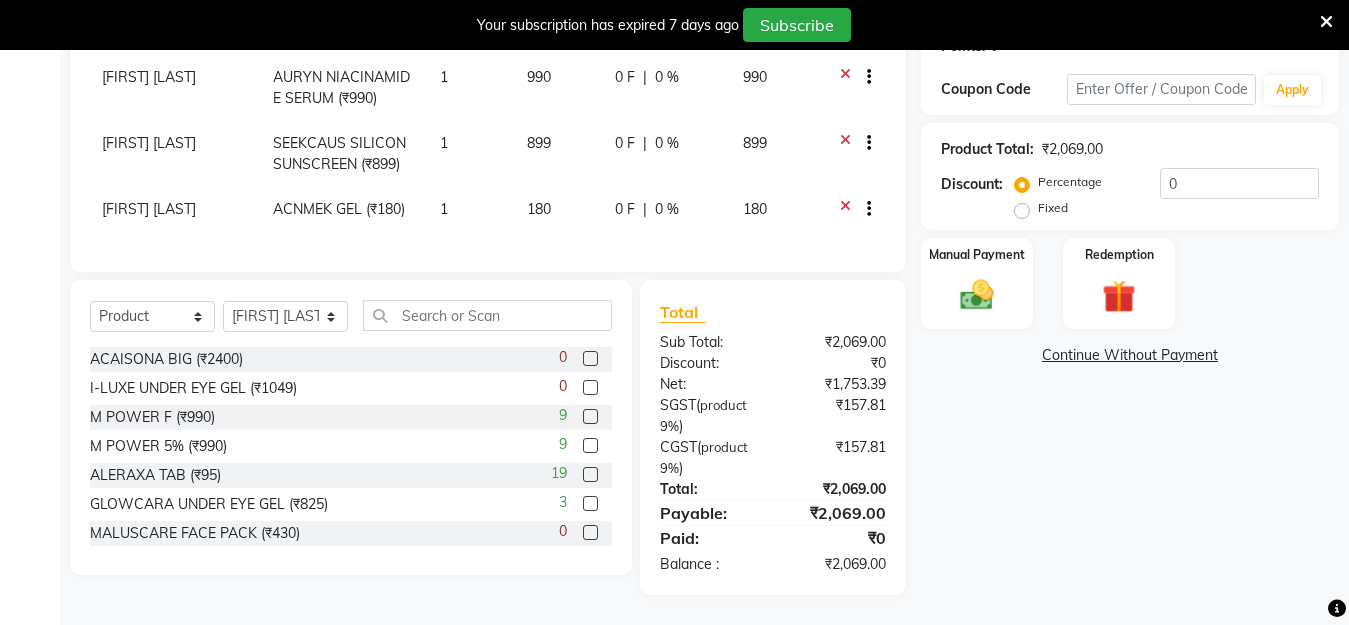 scroll, scrollTop: 142, scrollLeft: 0, axis: vertical 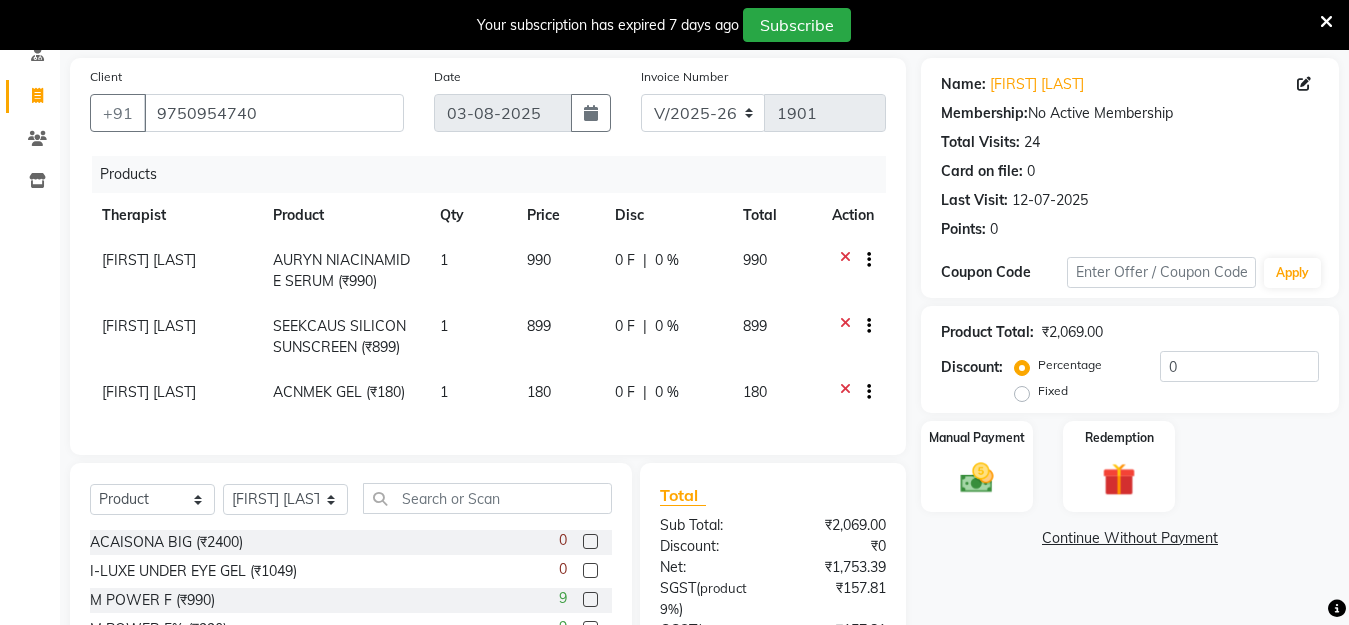 drag, startPoint x: 476, startPoint y: 497, endPoint x: 466, endPoint y: 508, distance: 14.866069 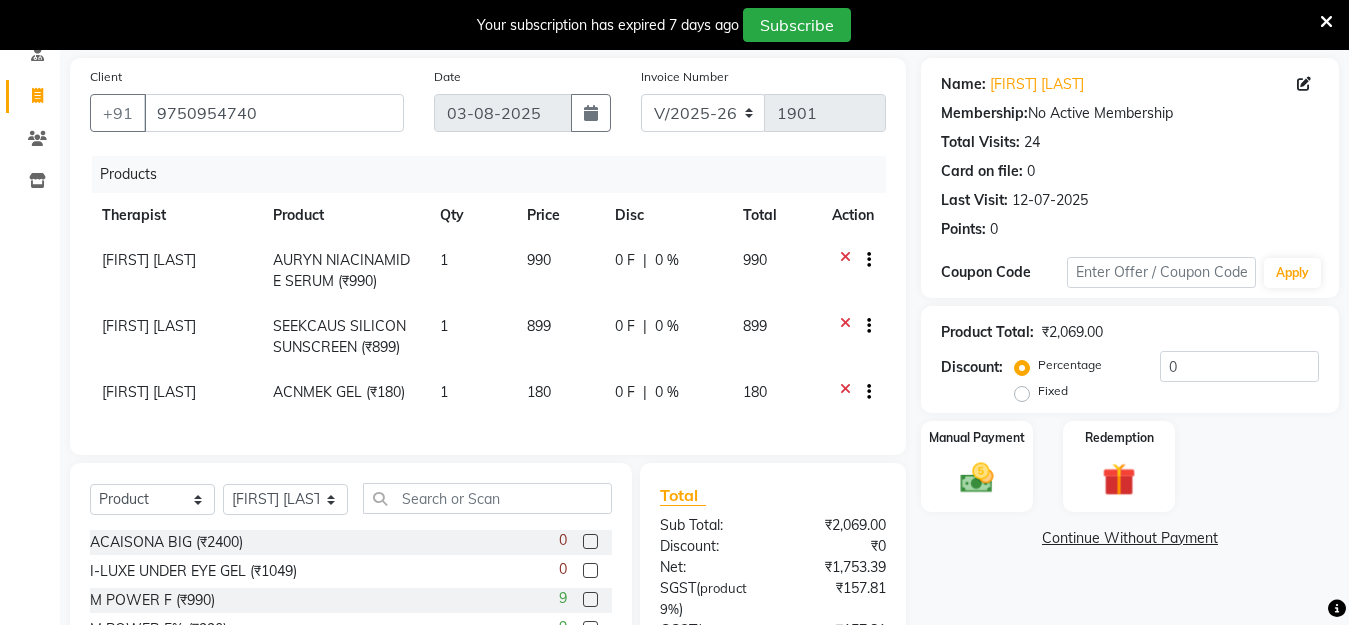 click on "Select Service Product Membership Package Voucher Prepaid Gift Card Select Therapist Anita Gawli	 Dr.Bharati Patil Dr.Dhananjay Patil Dr.Rachana Hivarkar Gaurav Raaj Neha Rokde Priyanka More RECEPTION-phuge prima Sachin Kale	 Sanjivni Kale	 Shekhar Chavan Sonali Naikre	 Vaishali Chowgule ACAISONA BIG (₹2400) 0 I-LUXE UNDER EYE GEL (₹1049) 0 M POWER F (₹990) 9 M POWER 5% (₹990) 9 ALERAXA TAB (₹95) 19 GLOWCARA UNDER EYE GEL (₹825) 3 MALUSCARE FACE PACK (₹430) 0 PAPENGLOW FACE PACK (₹430) 0 VEGBIO BROWN (₹859) 0 VEGBIO BLACK (₹859) 0 DIKANT CREAM (₹499) 24 ISOTEN TAB (₹175) 0 TPS MOISTURISING CREAM (₹600) 0 AKNEA FOAMING FACE WASH (₹390) 0 KESA HAIR OIL (₹299) 0 DAWTOP DSR (₹90) 142 CONTIKET SHAMPOO (₹285) 0 CLIDAS GEL (₹95) 0 AECXO-HQ (₹649) 1 VHRC LIPCARE (₹189) 0 PUTERNIC (₹375) 21 SOLE REVIVE FOOT CREAM (₹485) 1 TREATROOT SHAMPOO (₹349) 6 MACRAL CT SOAP (₹130) 11 MEESOL 4 MG (₹65) 23 COUNT 5 CREAM (₹85) 2 15 0 2 50 21 13 13 4" 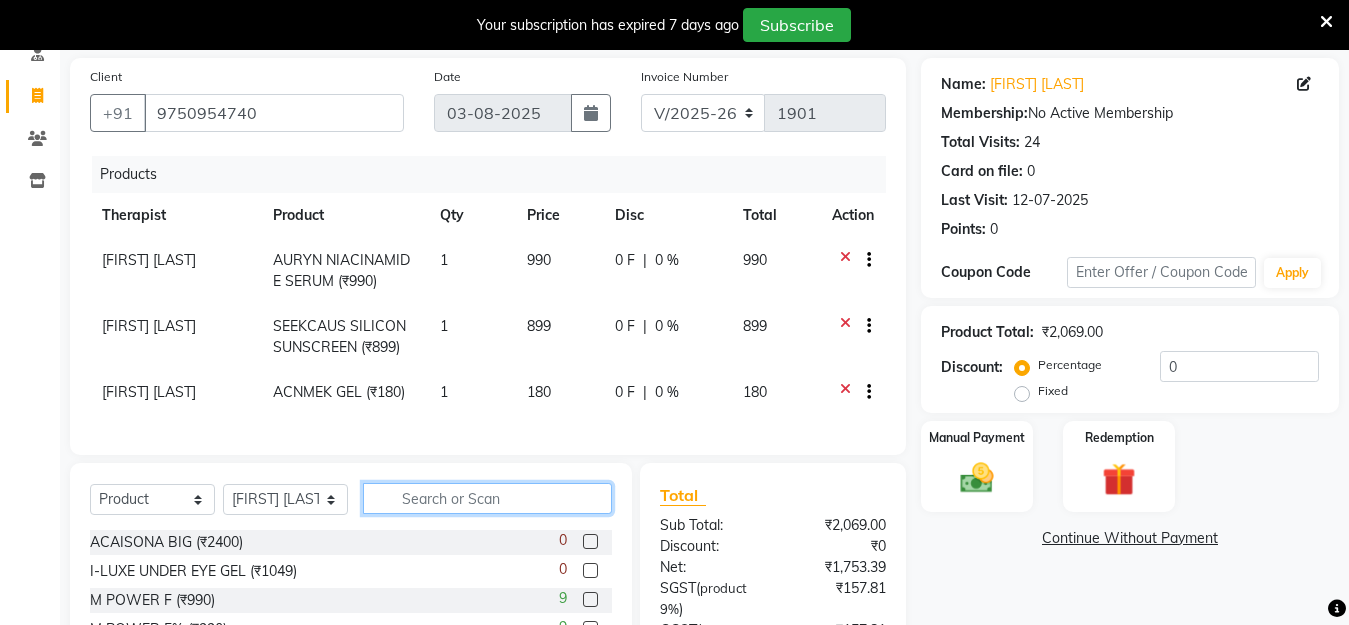 click 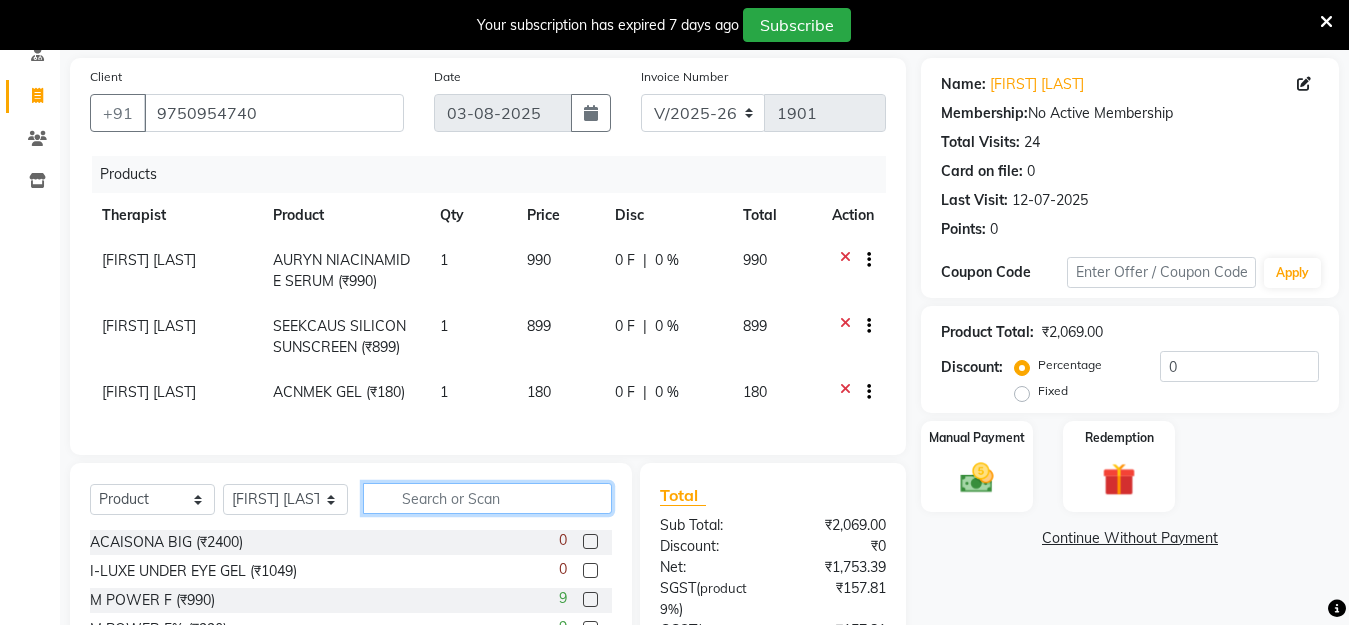 click 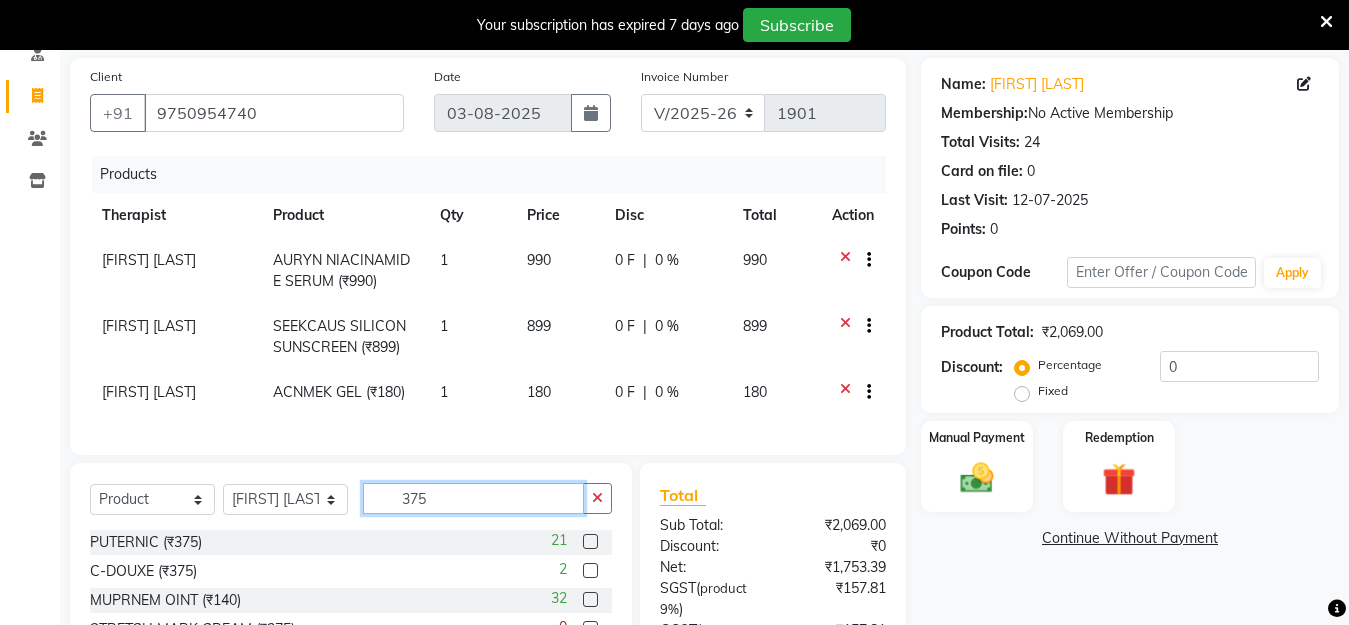 type on "375" 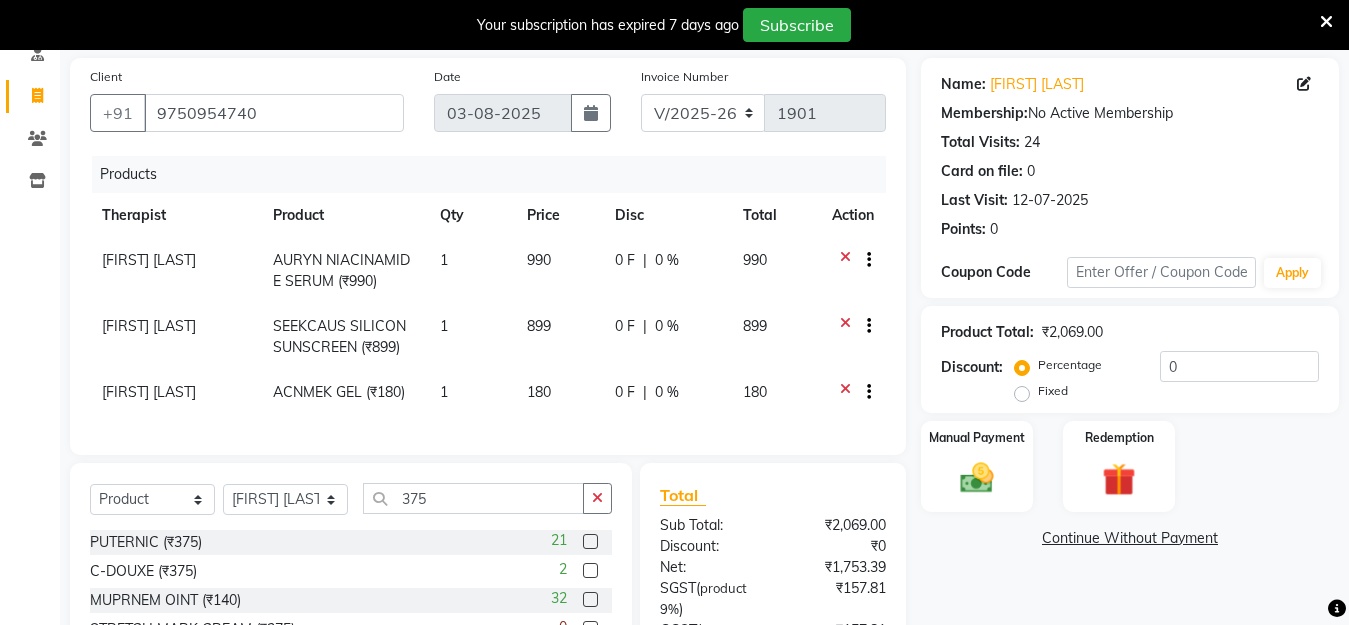 click 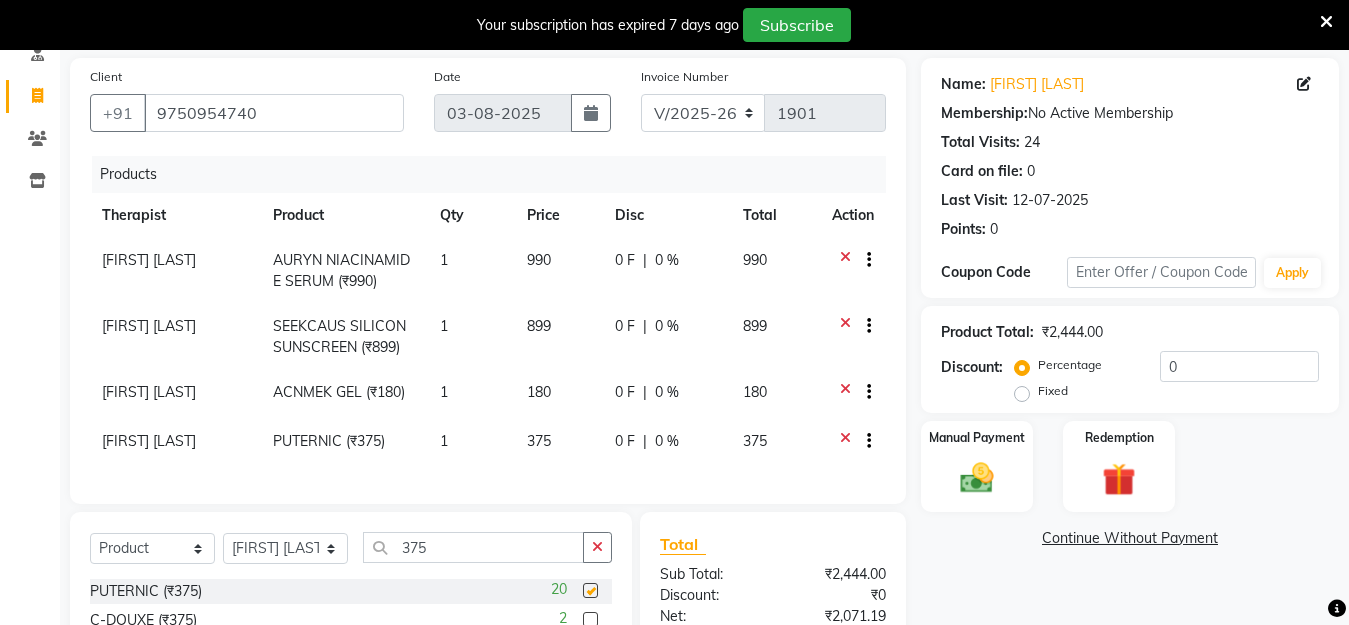 checkbox on "false" 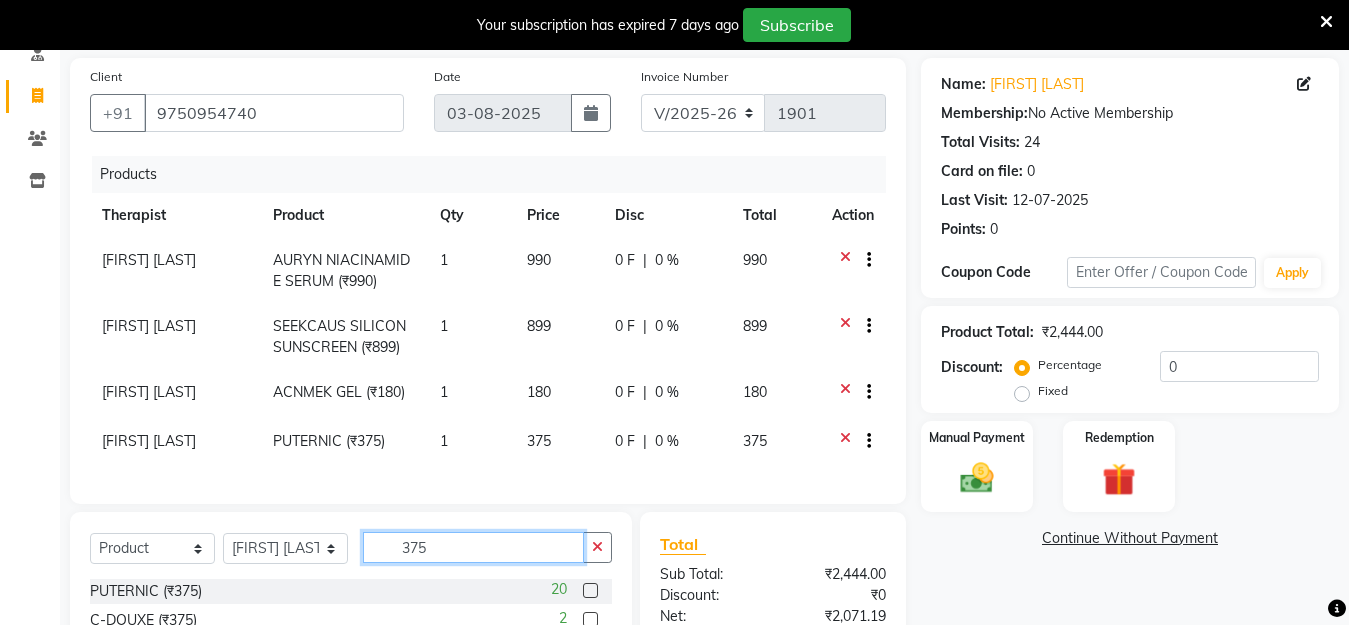 click on "375" 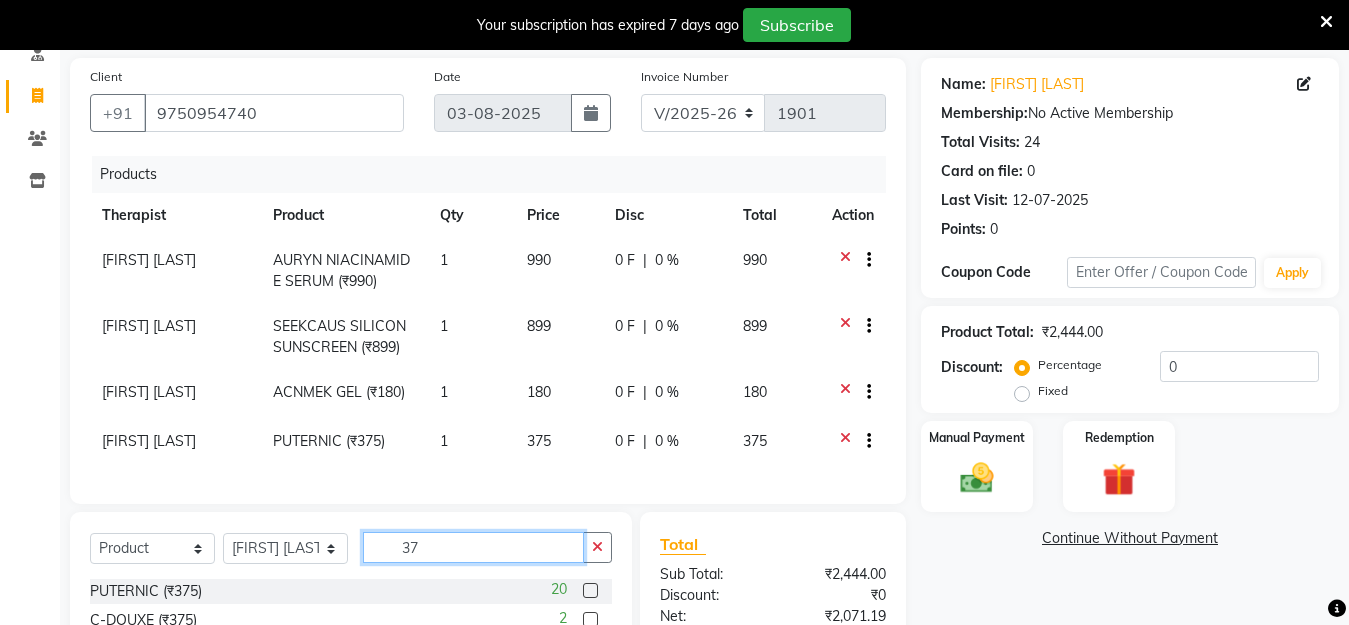 type on "3" 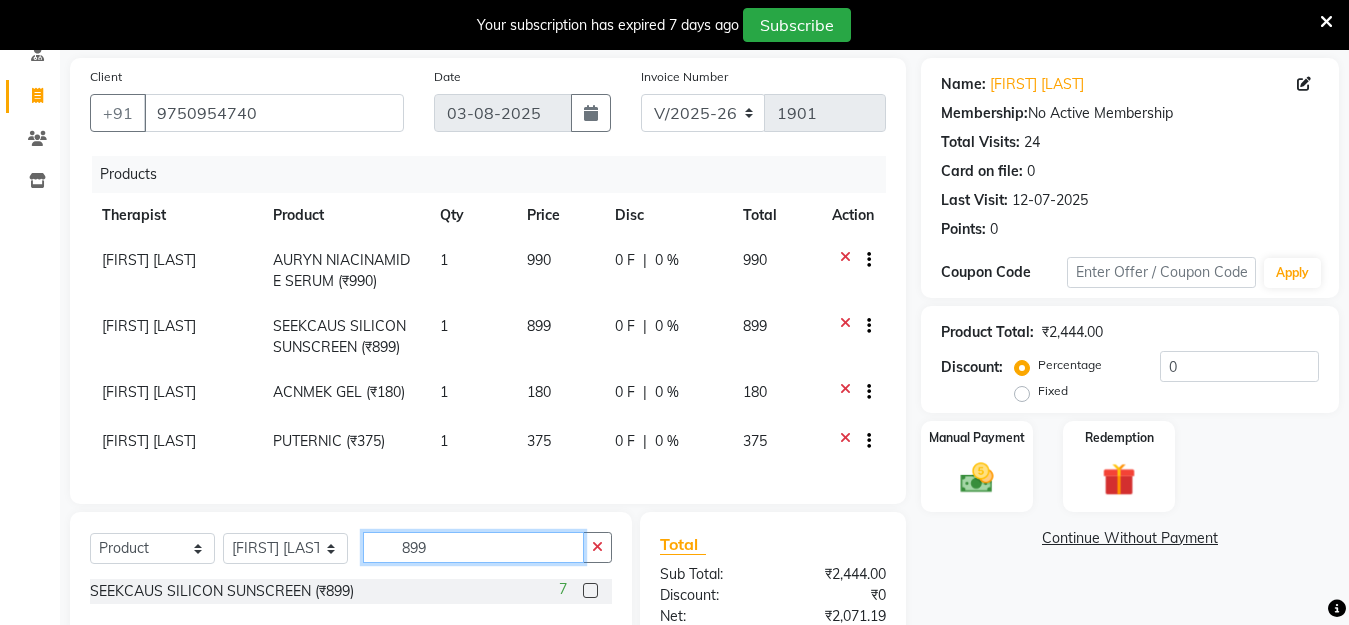 scroll, scrollTop: 391, scrollLeft: 0, axis: vertical 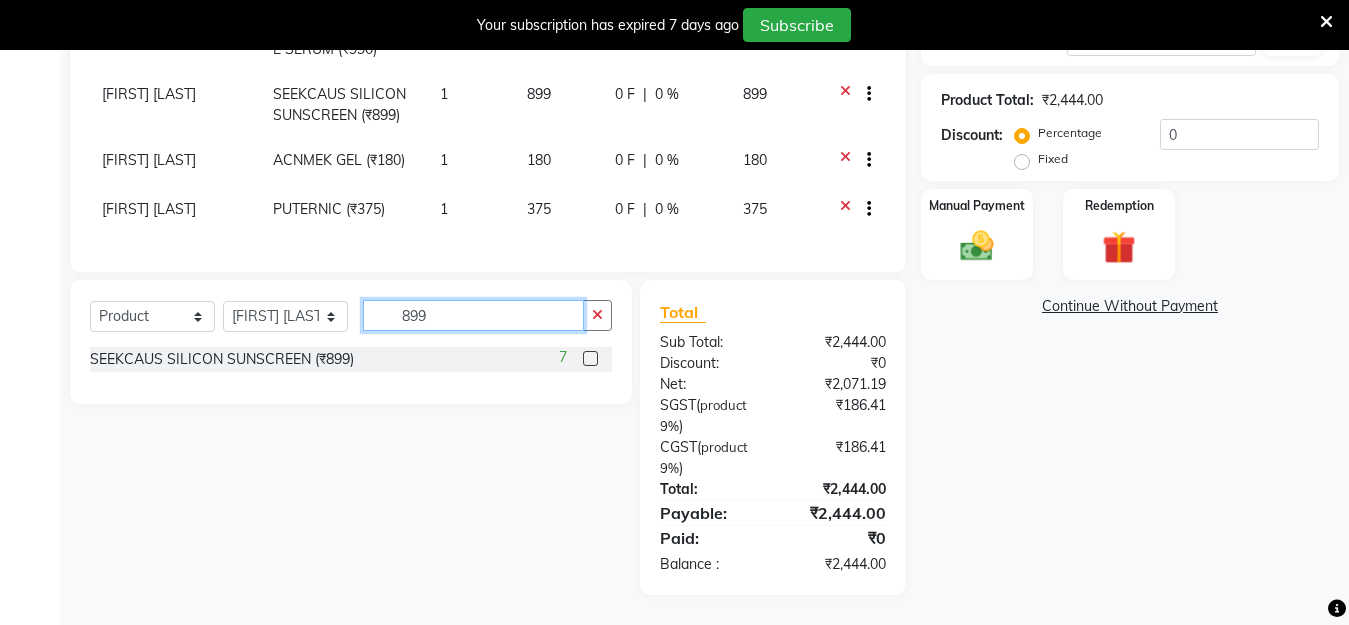 type on "899" 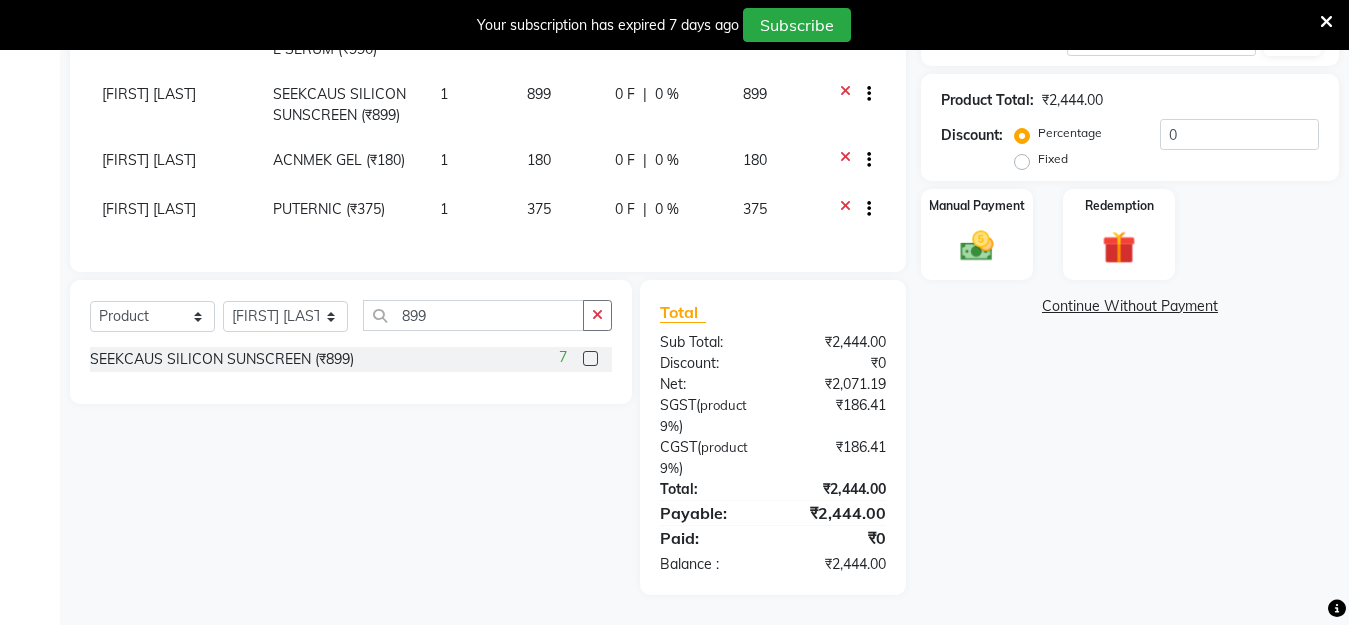 click 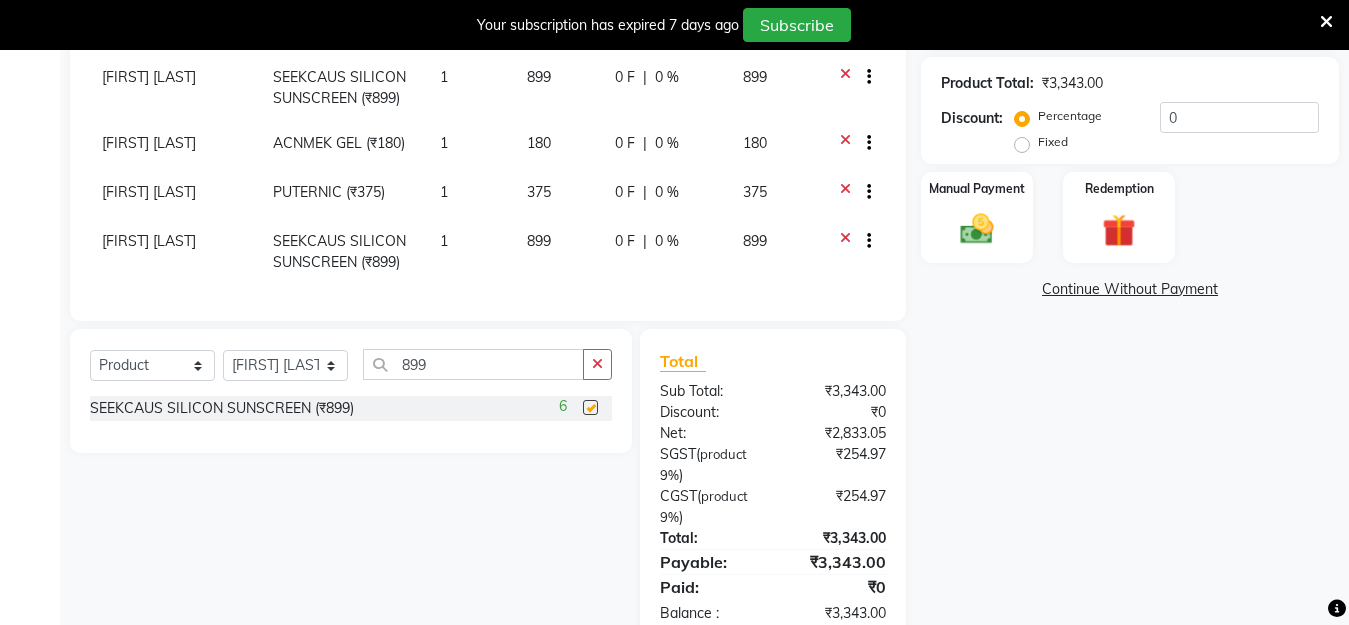 checkbox on "false" 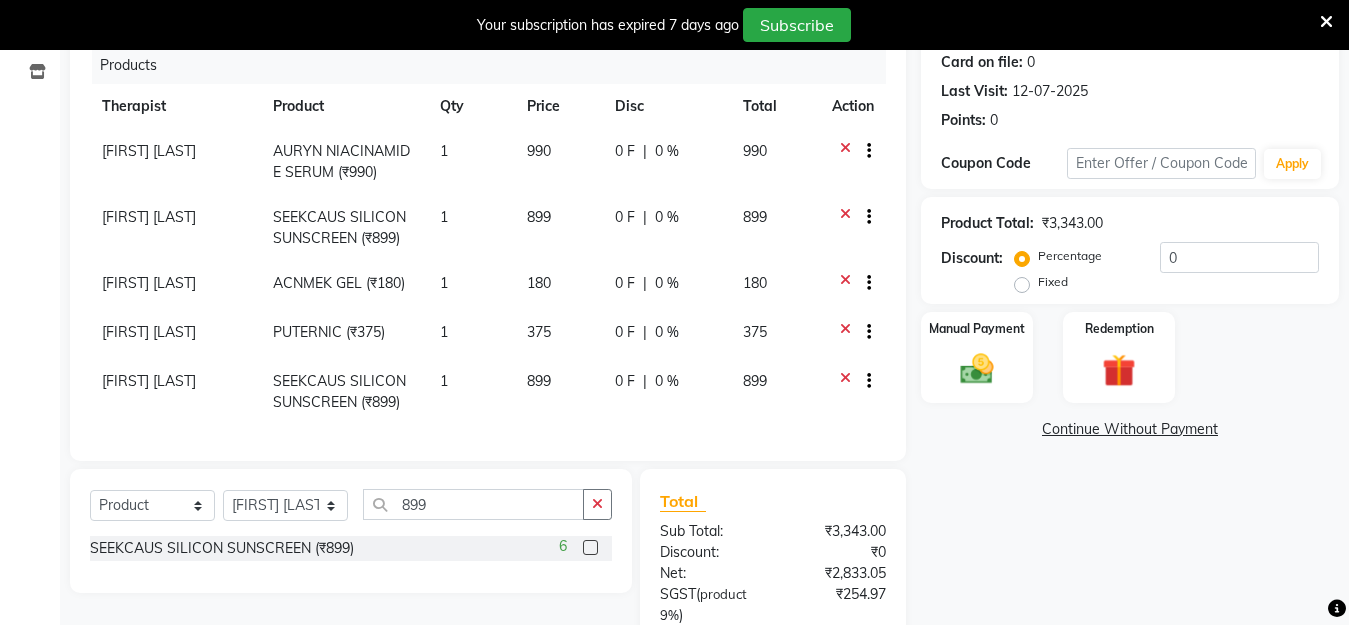 scroll, scrollTop: 157, scrollLeft: 0, axis: vertical 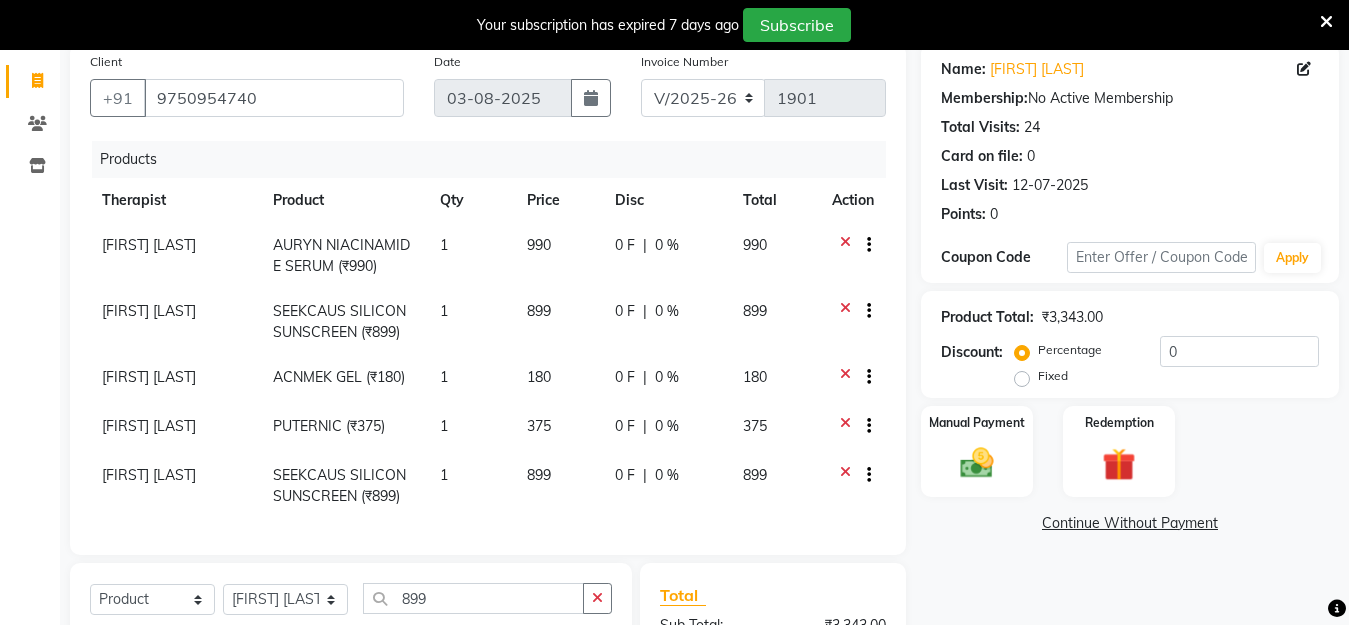 click 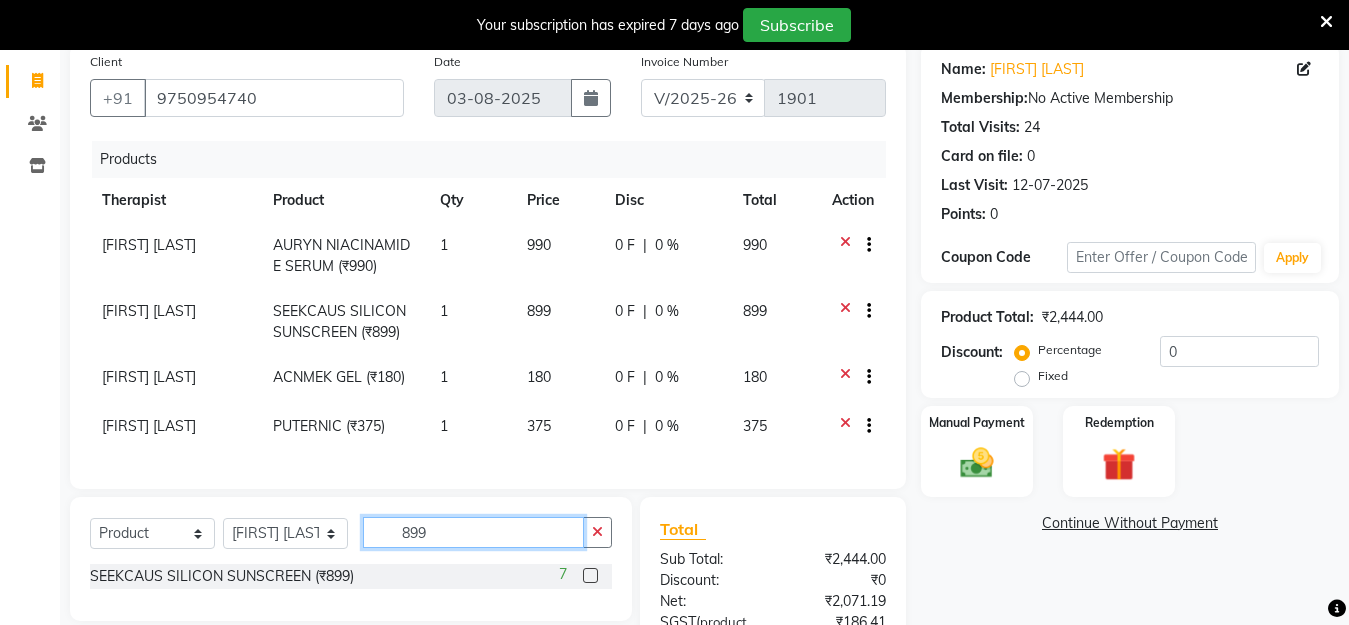 click on "899" 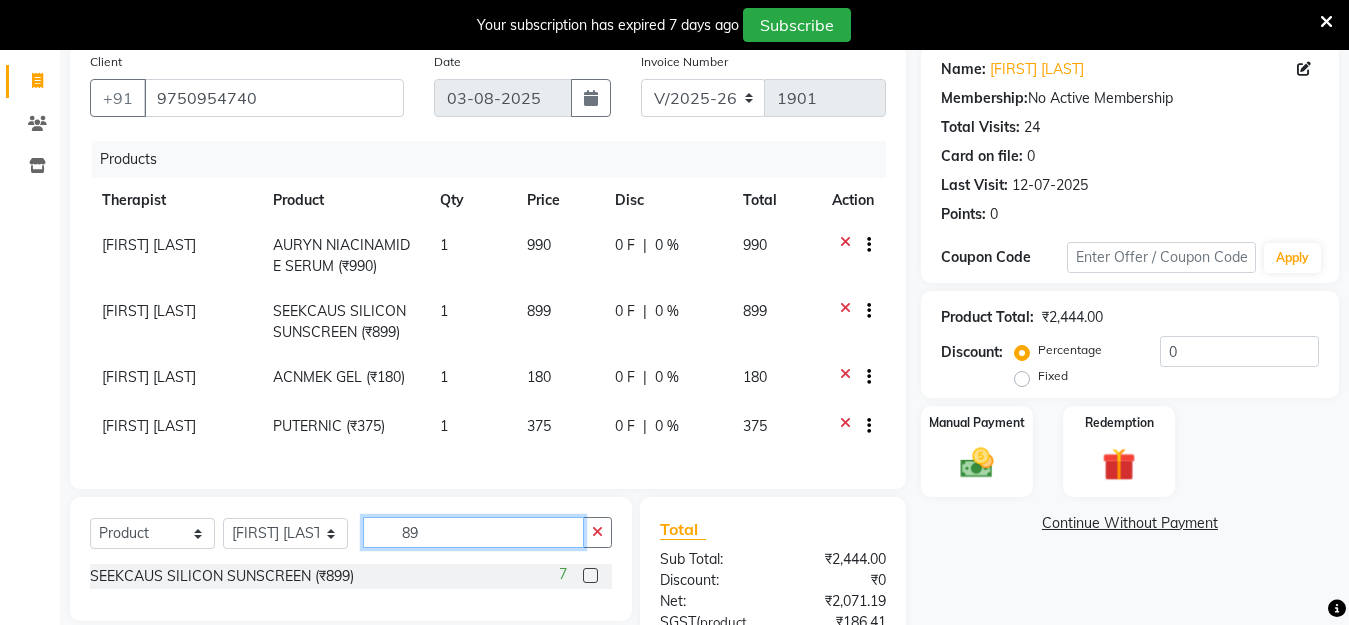 type on "8" 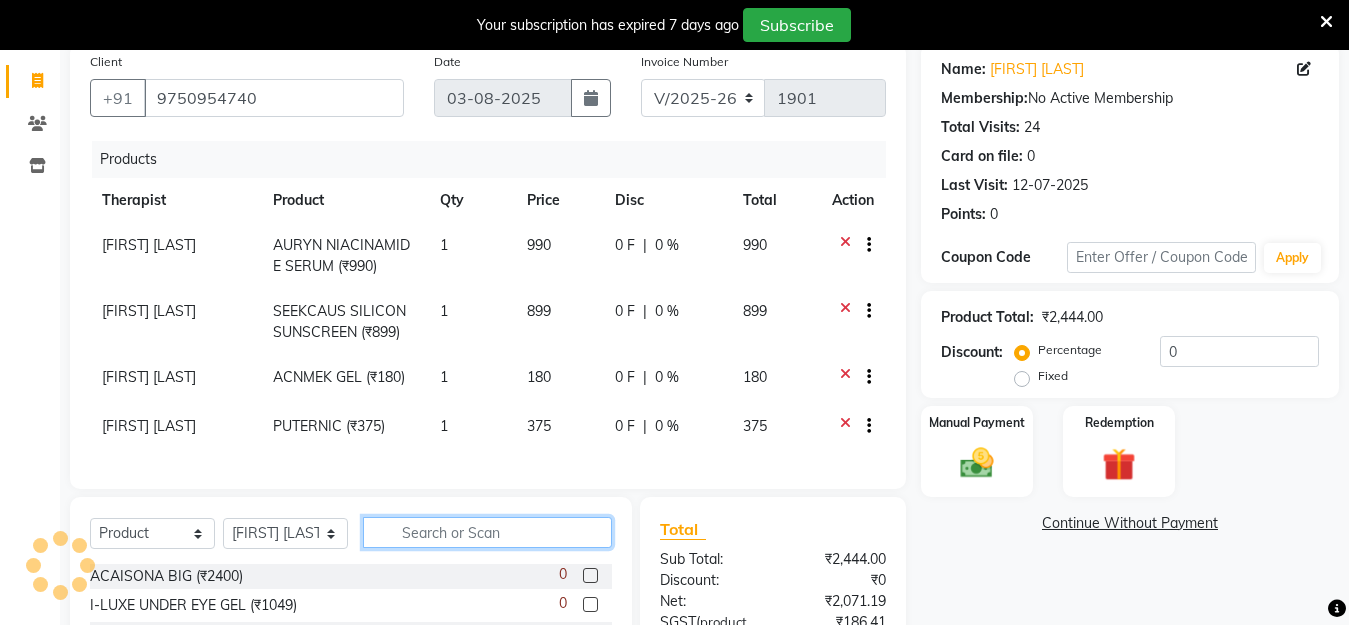 type on "2" 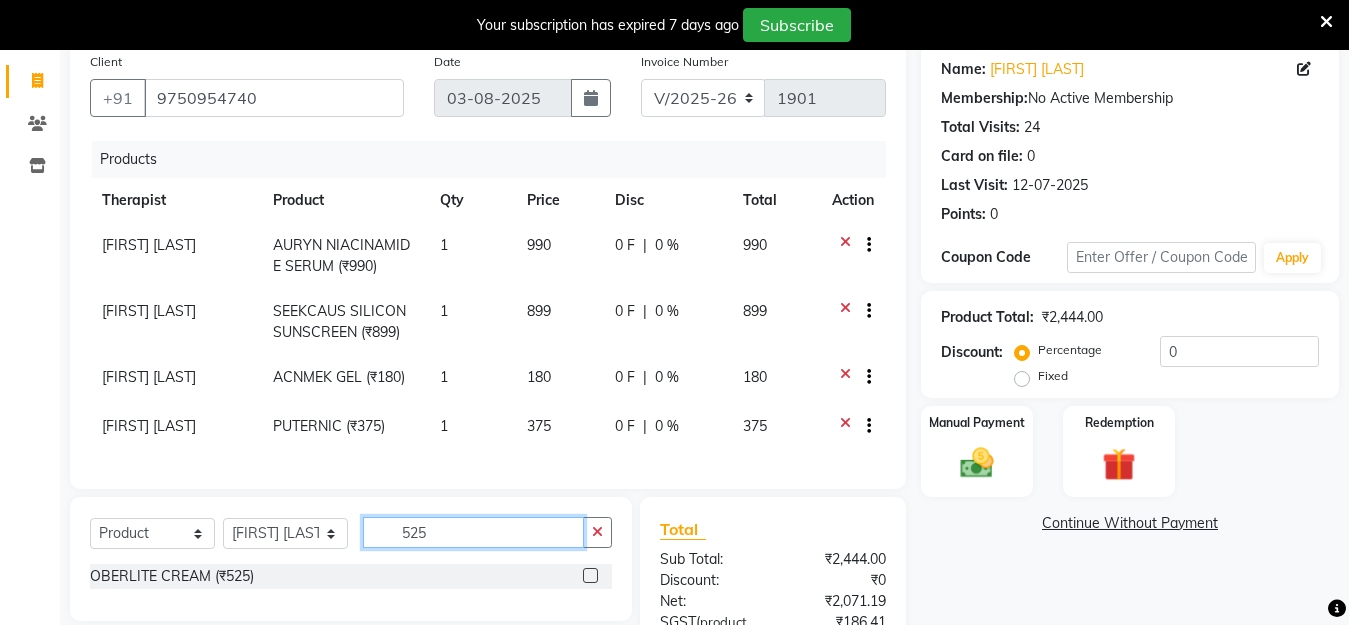 scroll, scrollTop: 391, scrollLeft: 0, axis: vertical 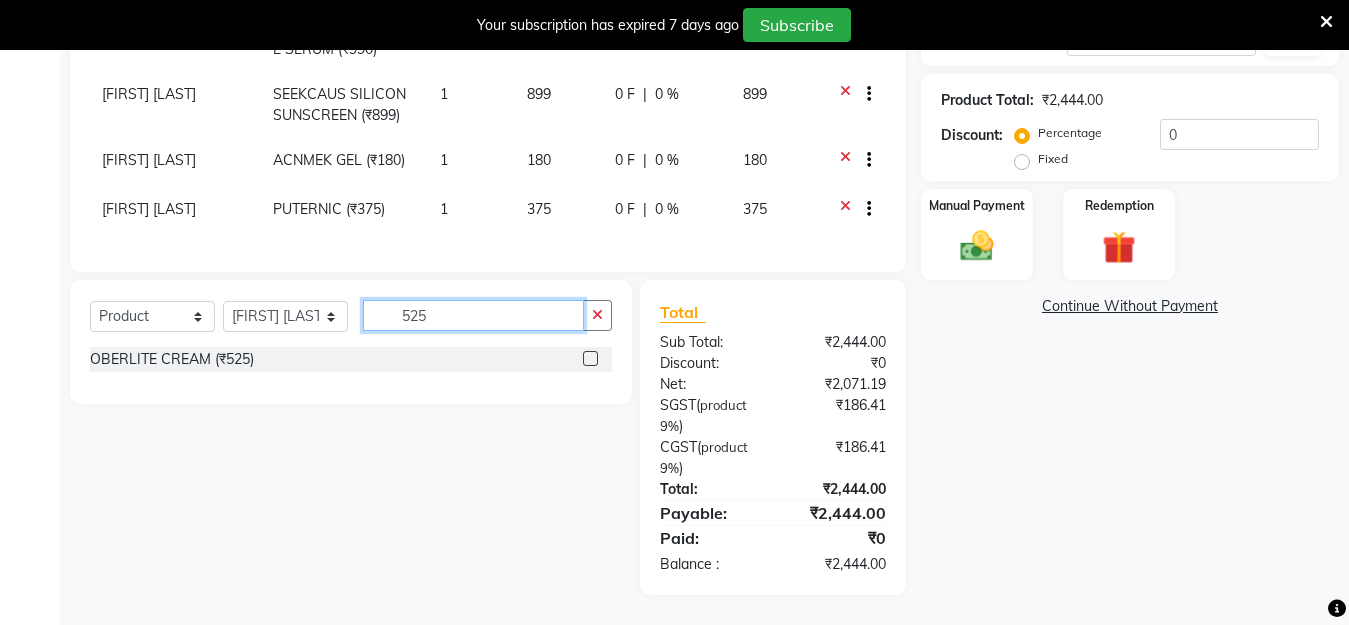 type on "525" 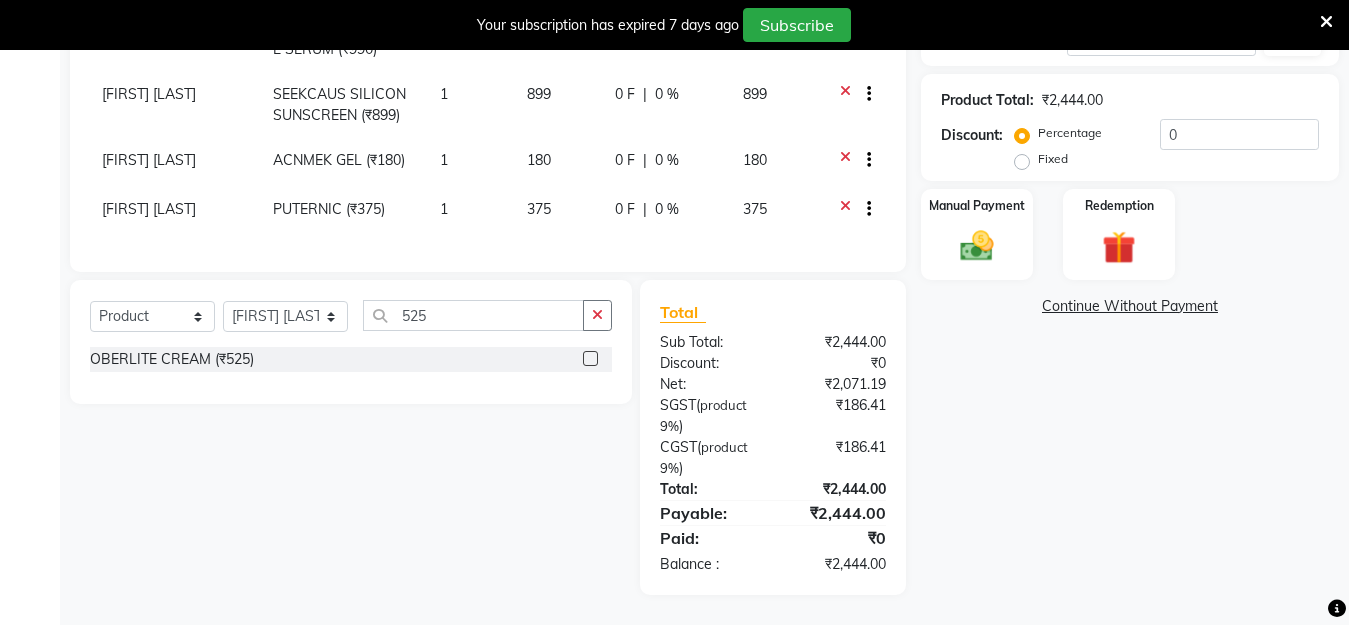 click on "Name: [FIRST] [LAST] Membership: No Active Membership Total Visits: 24 Card on file: 0 Last Visit: 12-07-2025 Points: 0 Coupon Code Apply Product Total: ₹2,444.00 Discount: Percentage Fixed 0 Manual Payment Redemption Continue Without Payment" 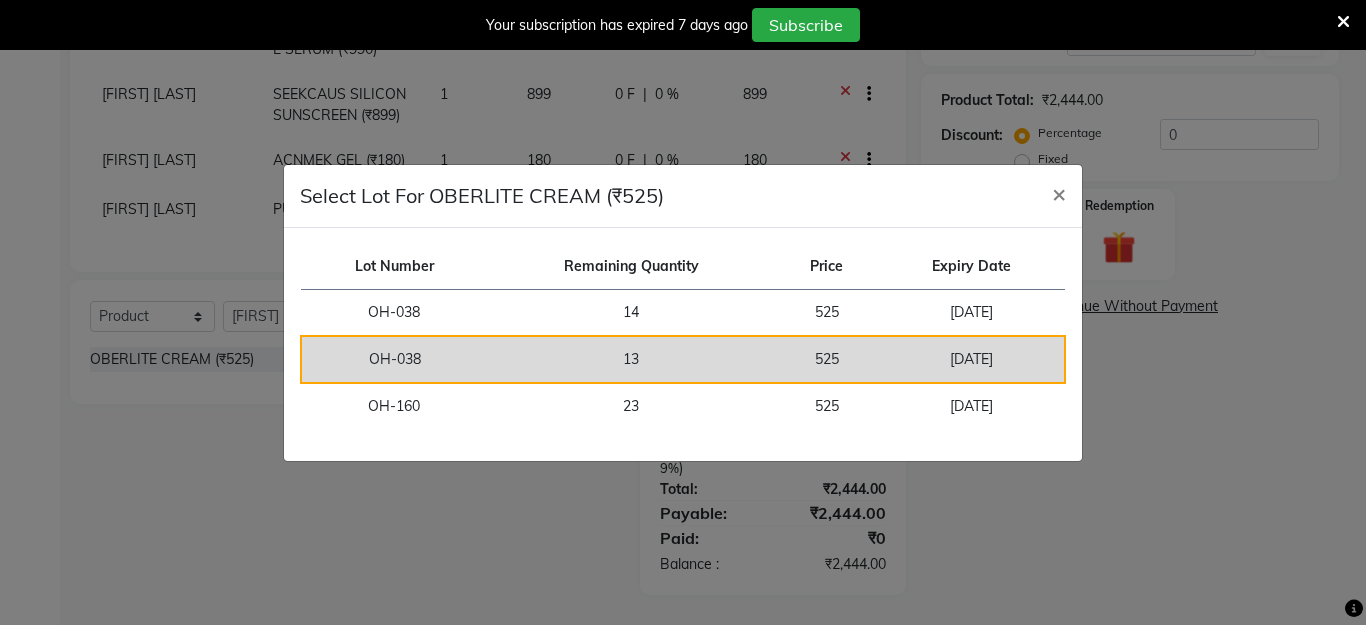 checkbox on "false" 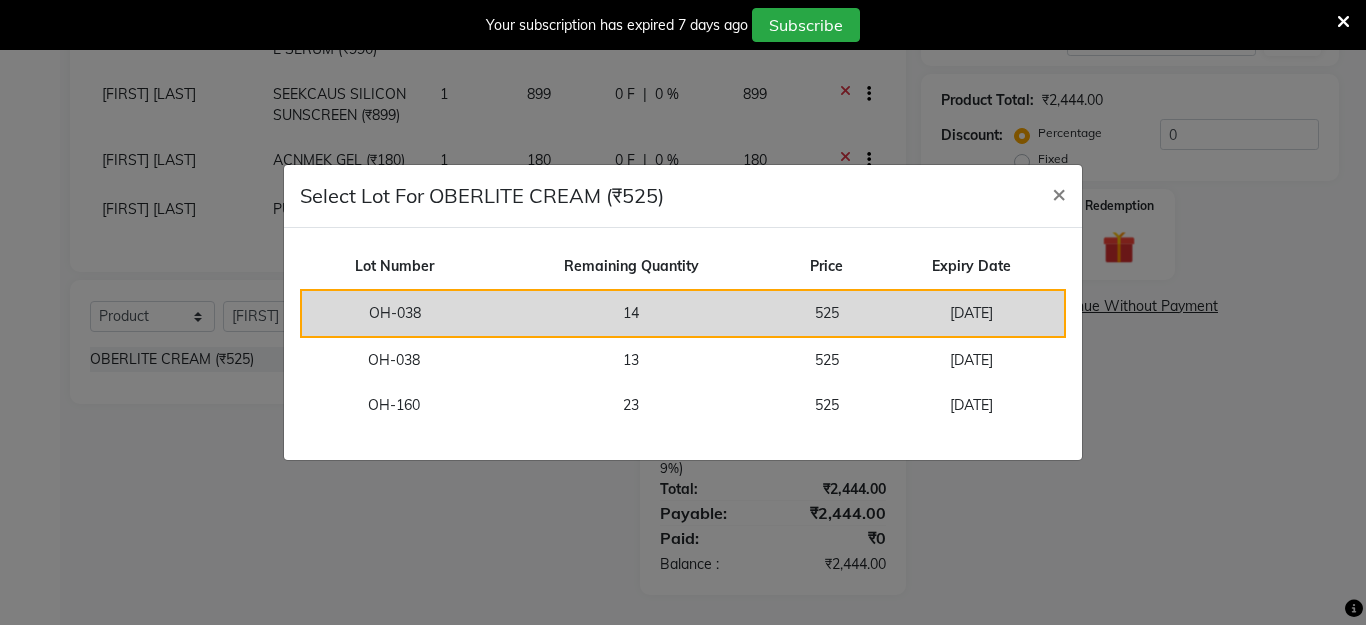 click on "525" 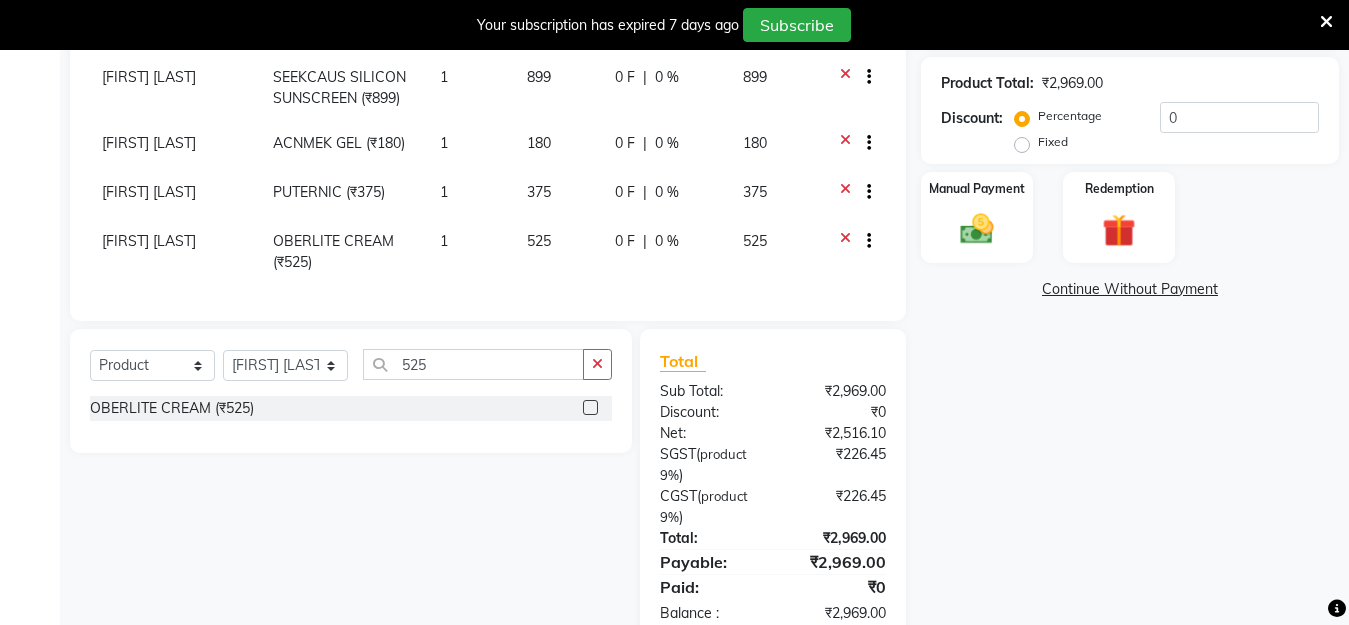 click on "Fixed" 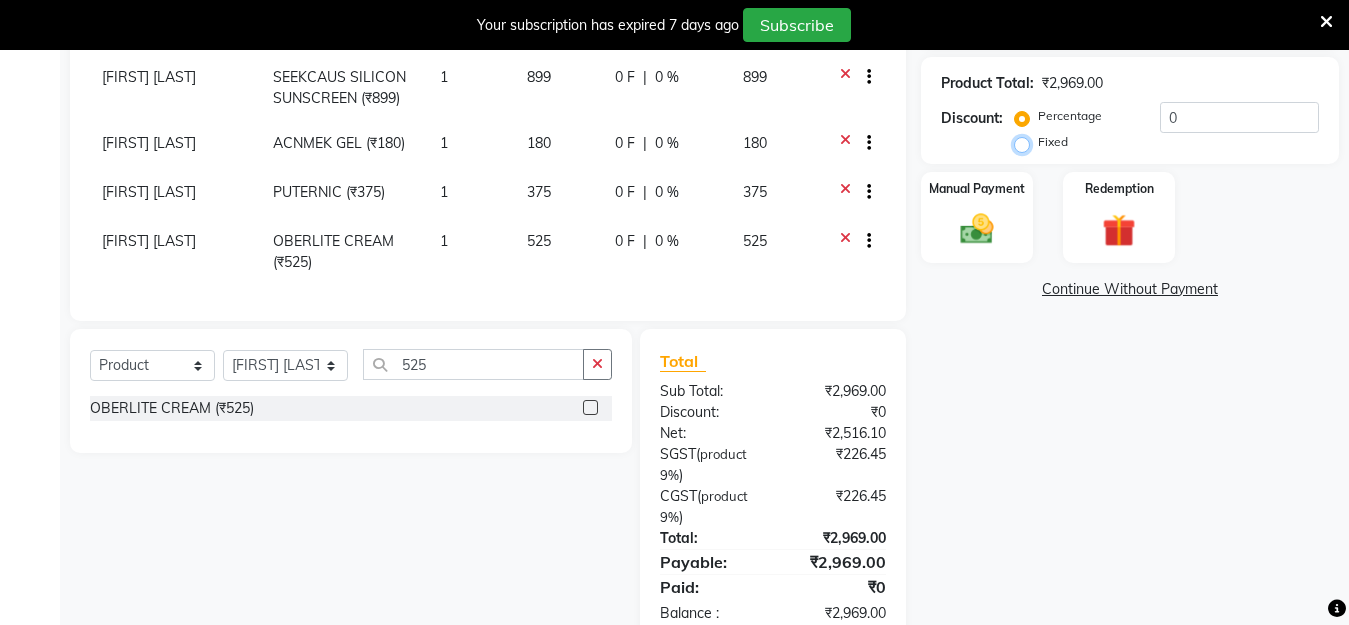 click on "Fixed" at bounding box center (1026, 142) 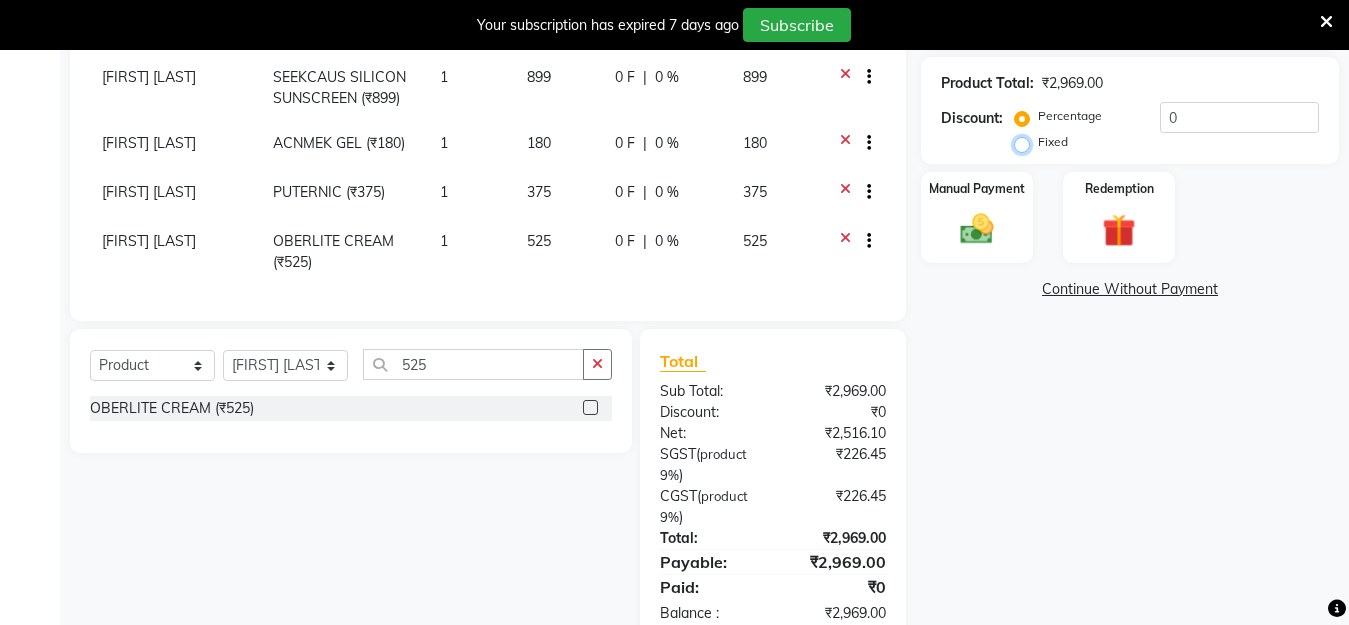 radio on "true" 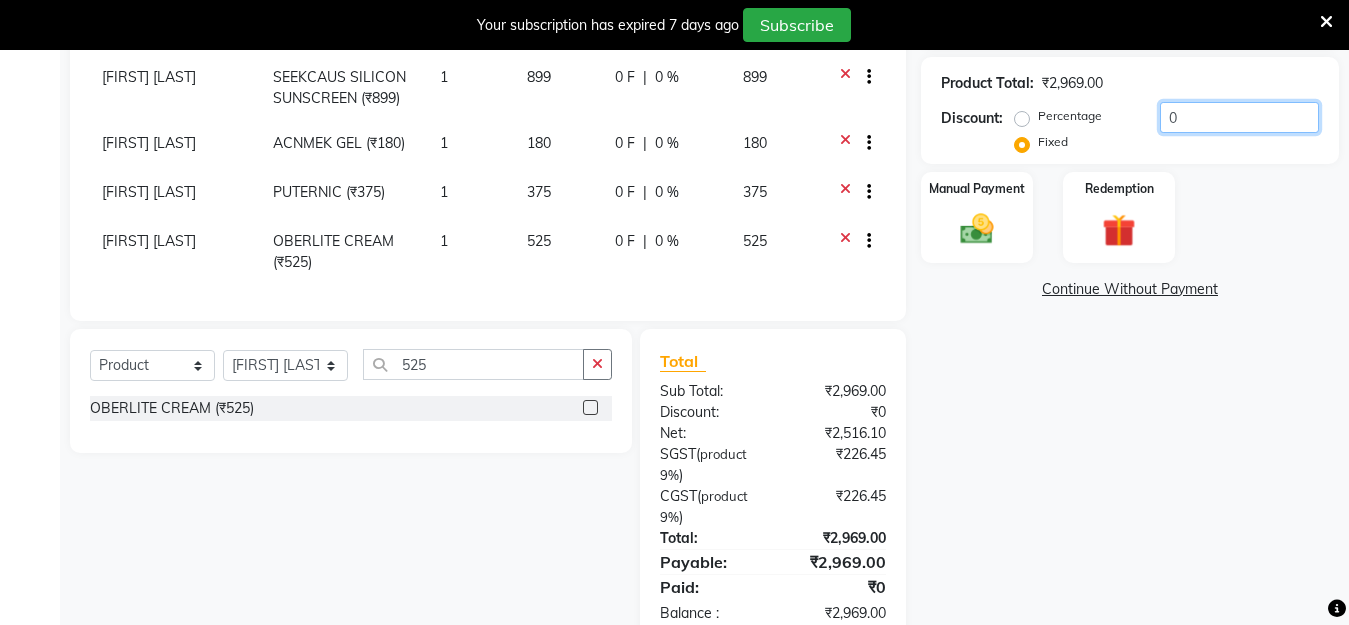 click on "0" 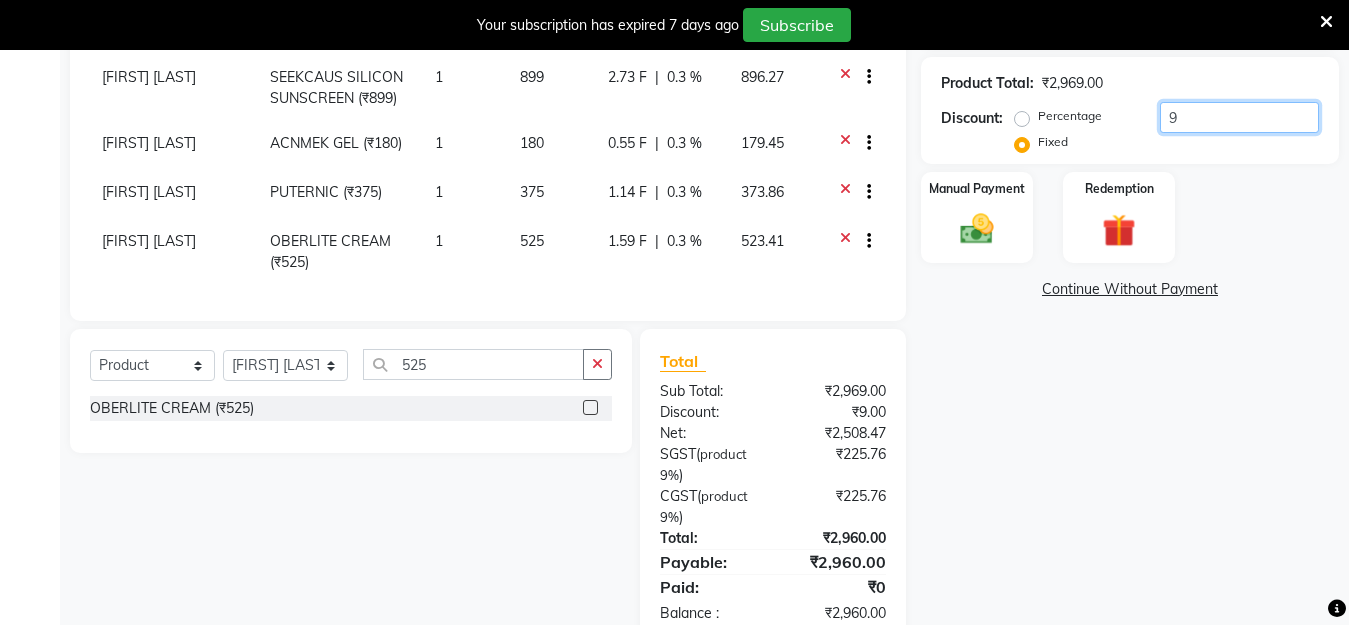 type on "9" 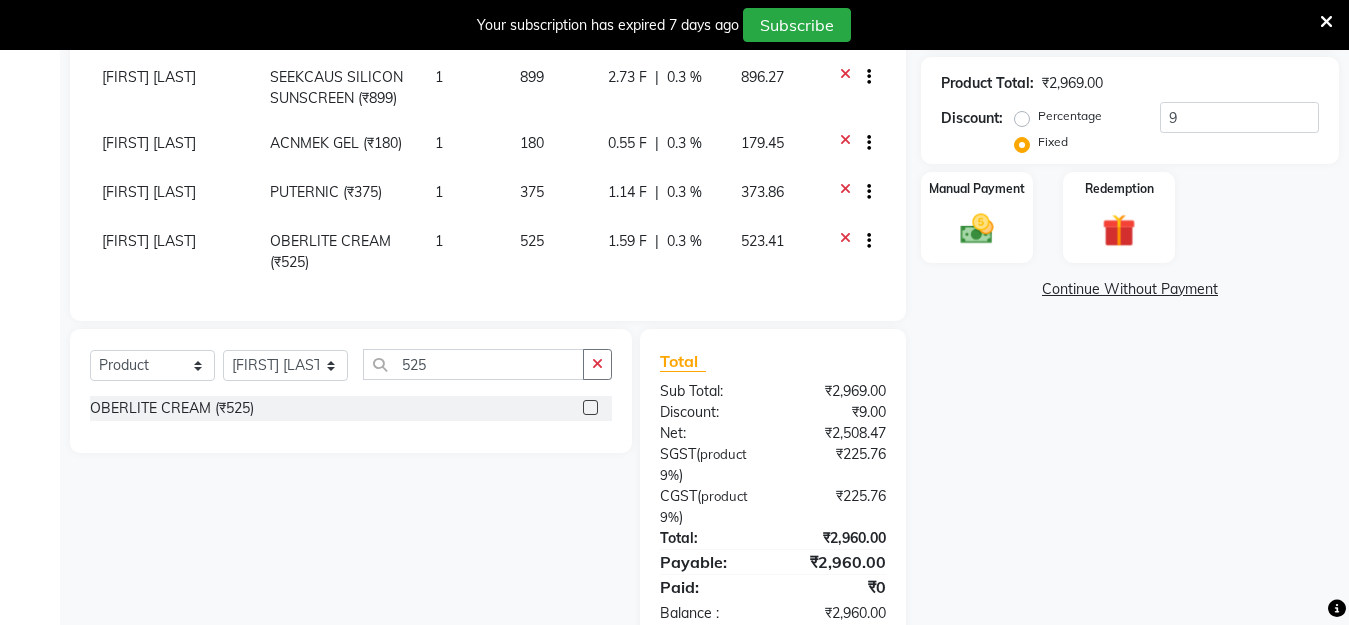 click on "Name: [FIRST] [LAST] Membership: No Active Membership Total Visits: 24 Card on file: 0 Last Visit: 12-07-2025 Points: 0 Coupon Code Apply Product Total: ₹2,969.00 Discount: Percentage Fixed 9 Manual Payment Redemption Continue Without Payment" 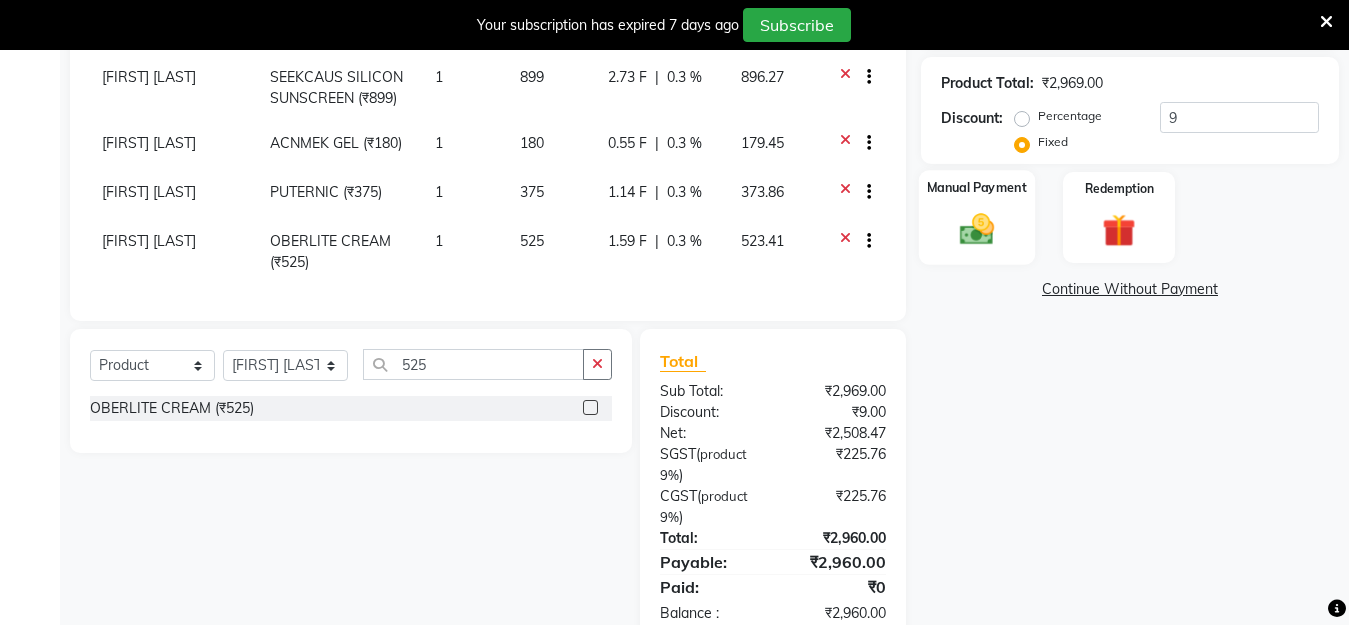 click 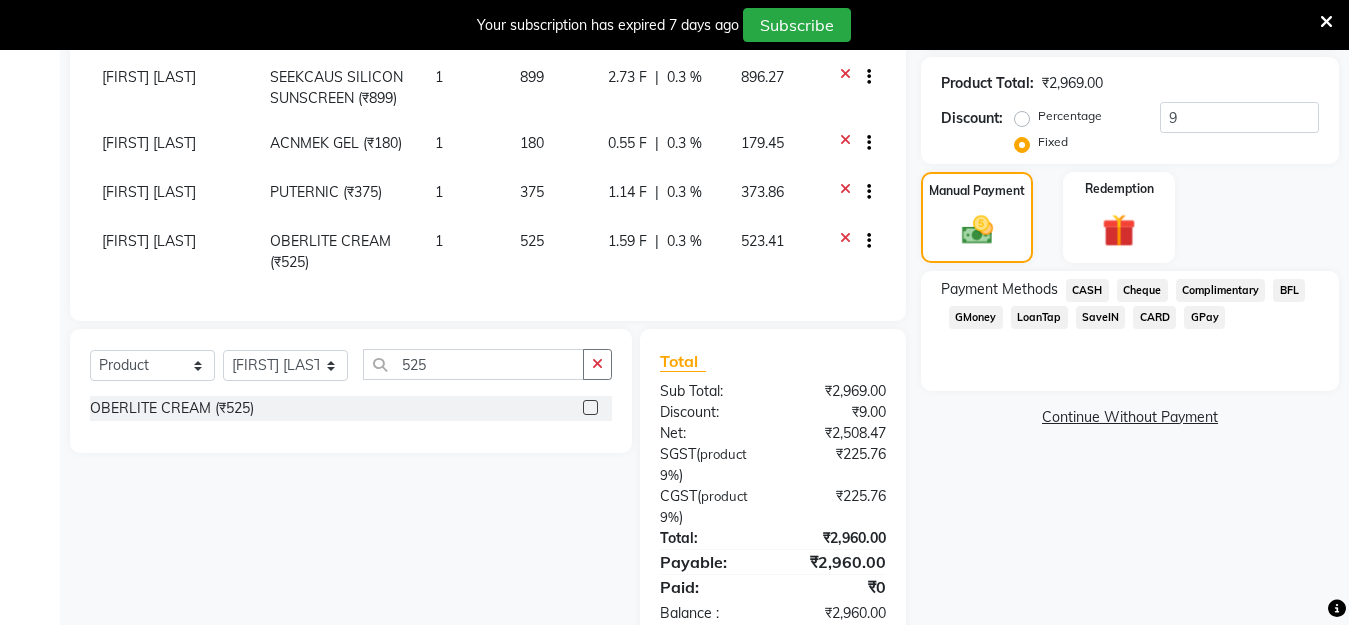 click on "GPay" 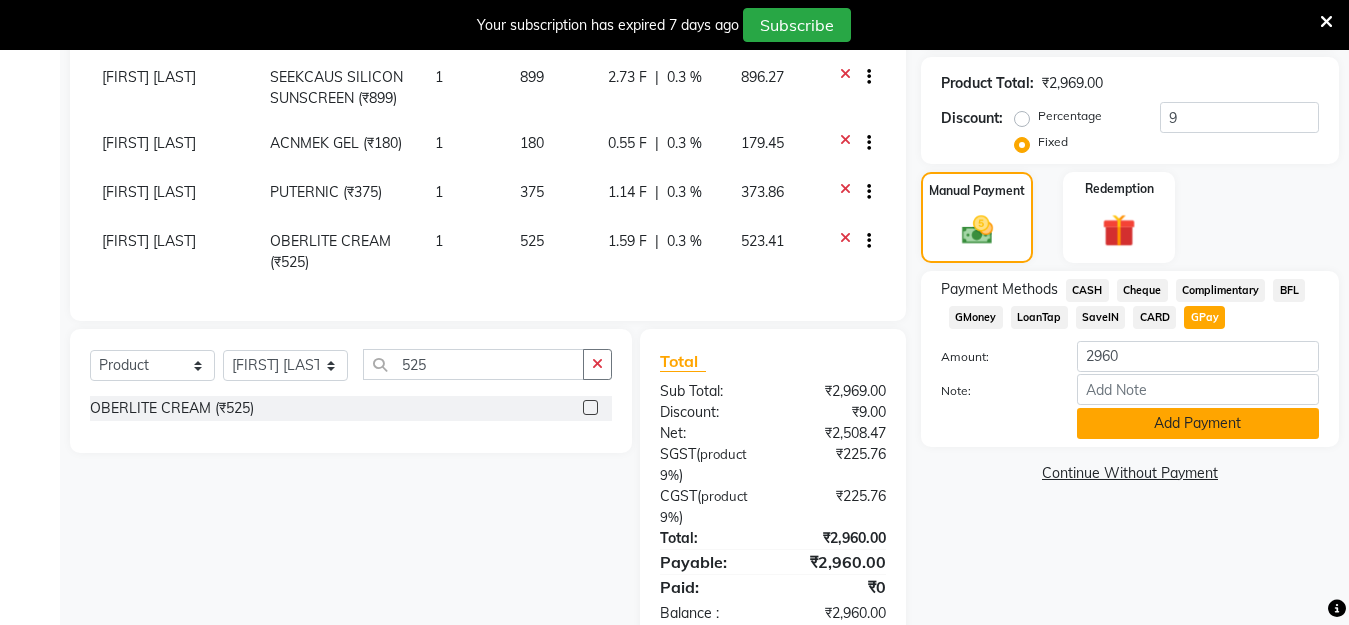 click on "Add Payment" 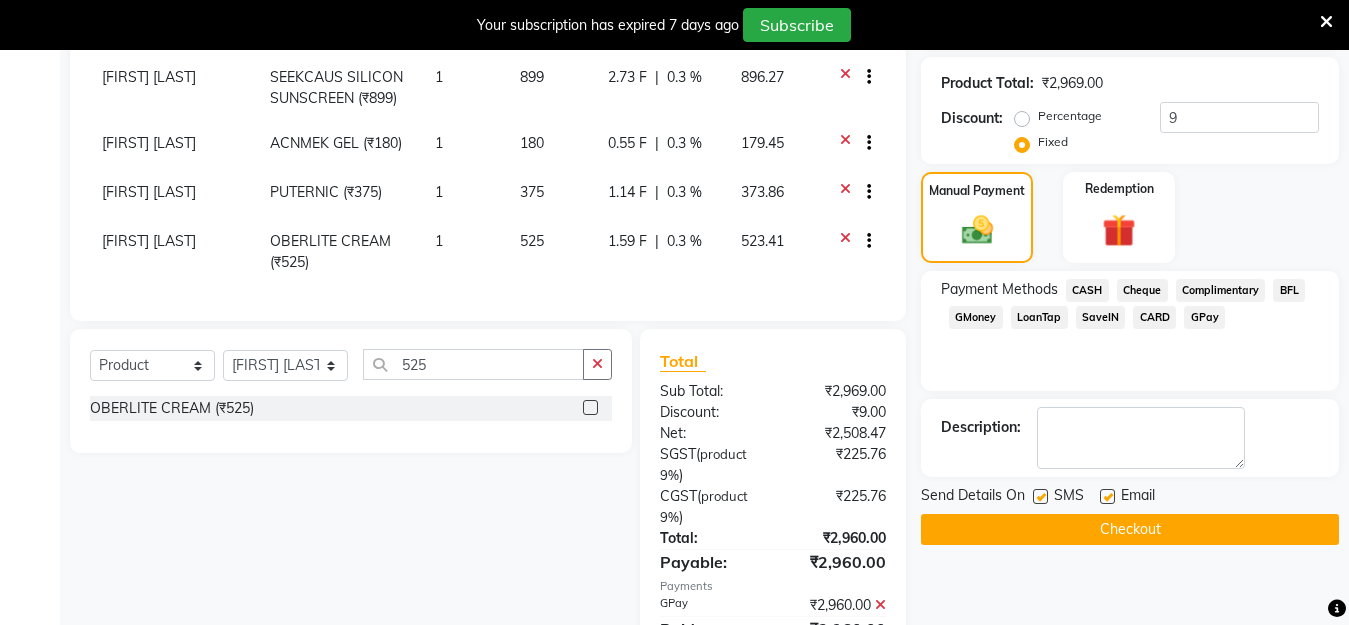 click on "Checkout" 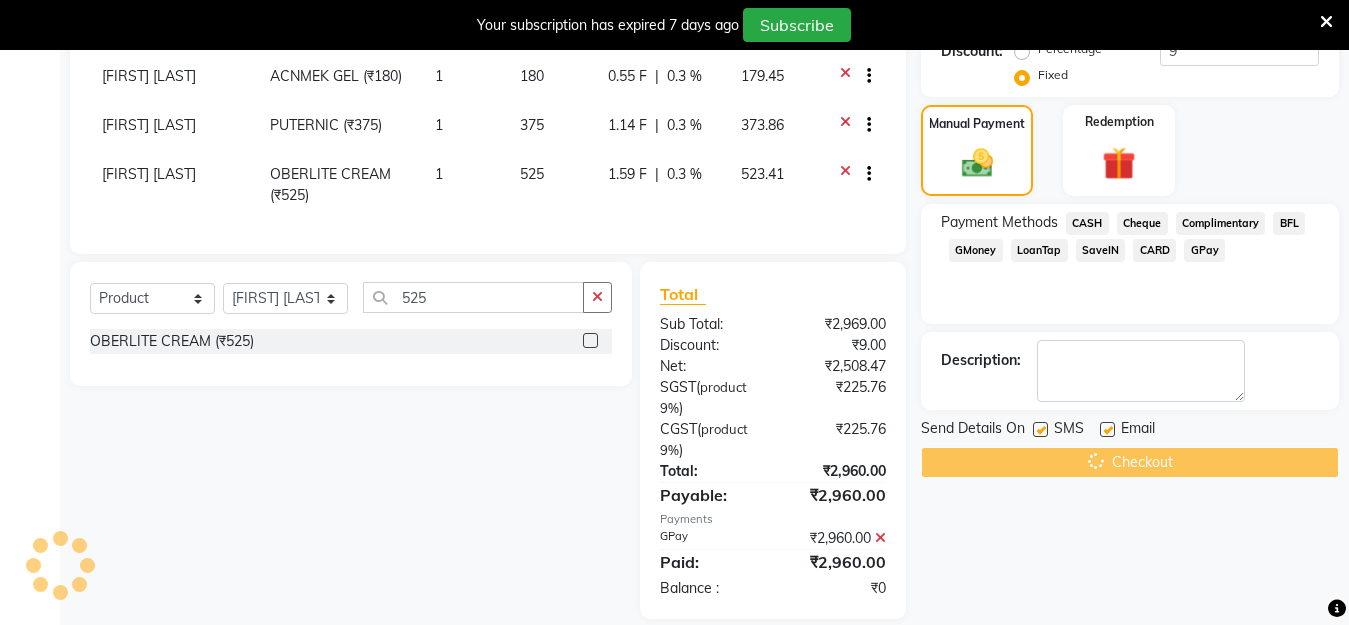 scroll, scrollTop: 499, scrollLeft: 0, axis: vertical 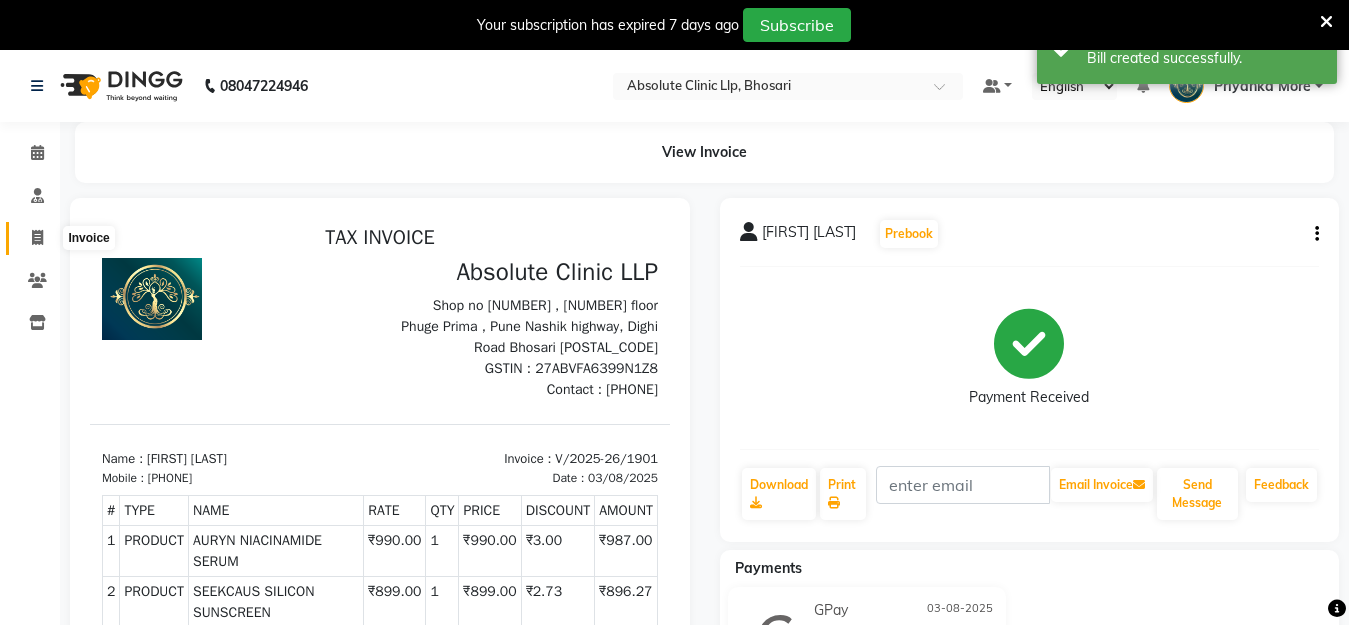 click 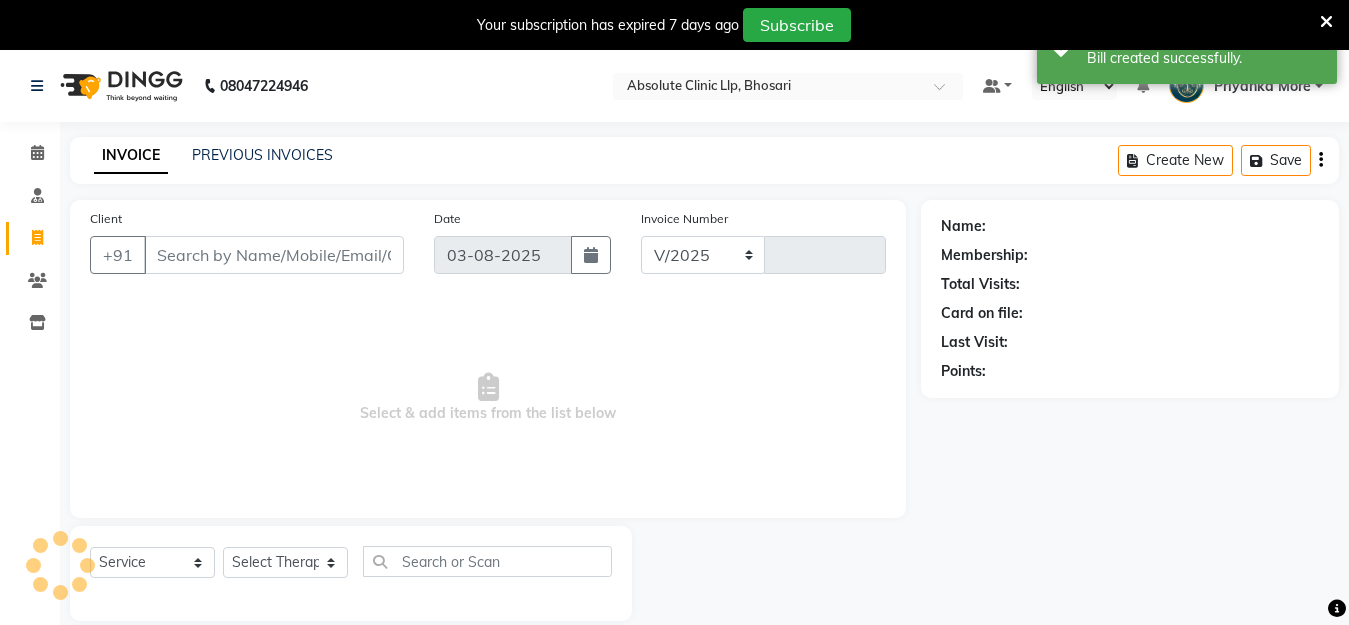 select on "4706" 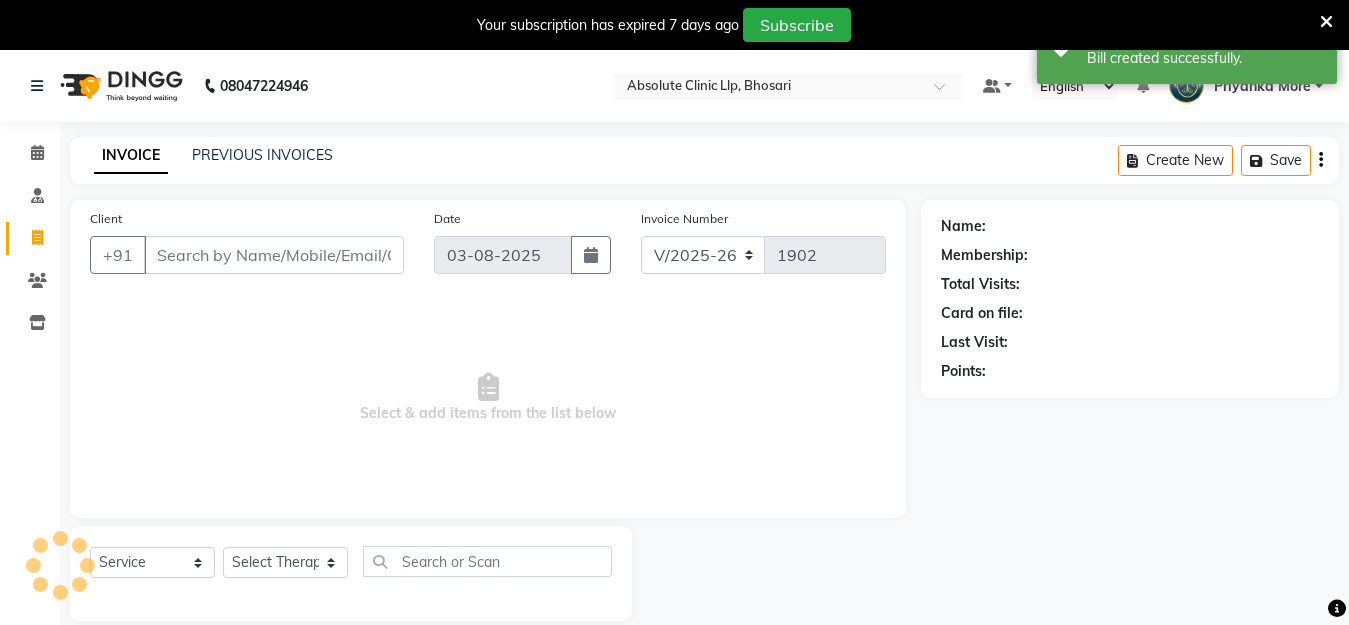 scroll, scrollTop: 50, scrollLeft: 0, axis: vertical 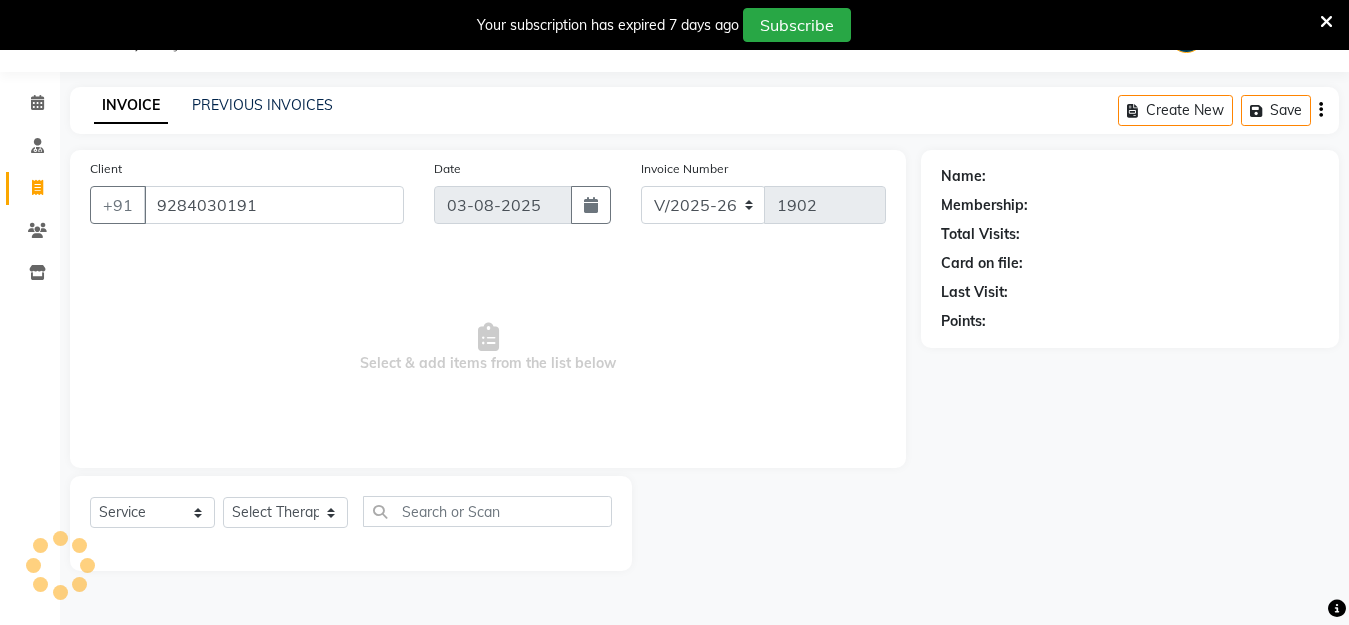 type on "9284030191" 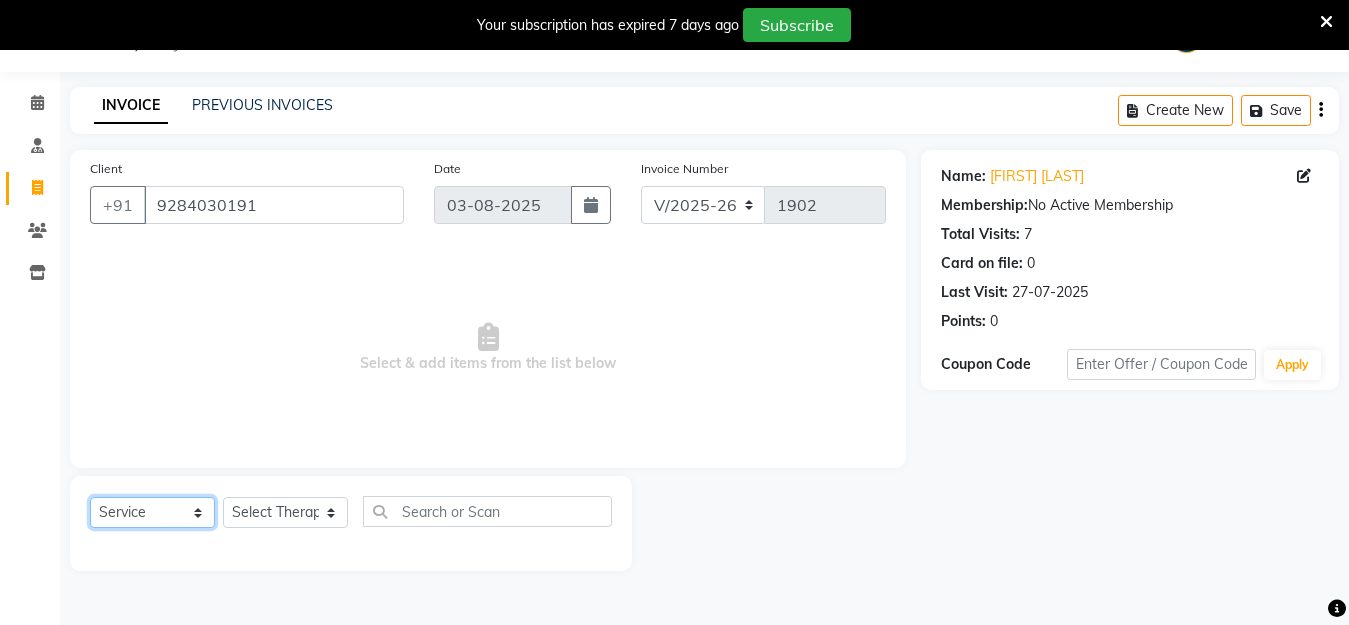 drag, startPoint x: 140, startPoint y: 509, endPoint x: 143, endPoint y: 498, distance: 11.401754 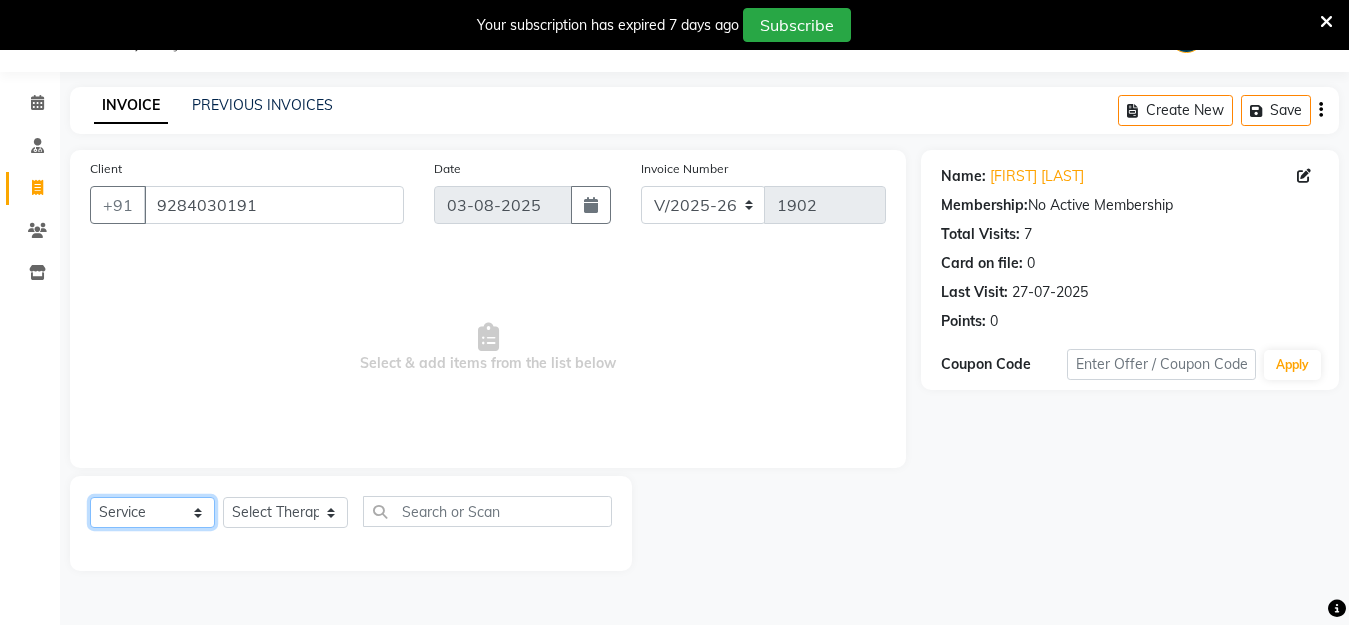 select on "product" 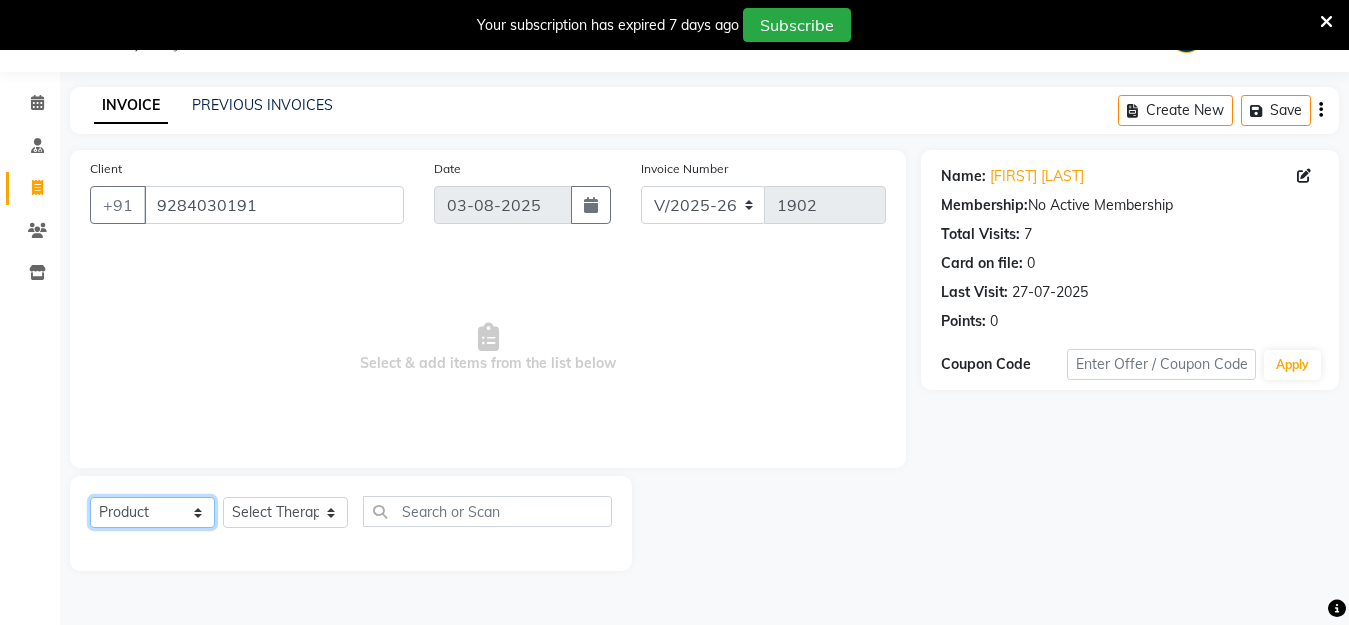 click on "Select  Service  Product  Membership  Package Voucher Prepaid Gift Card" 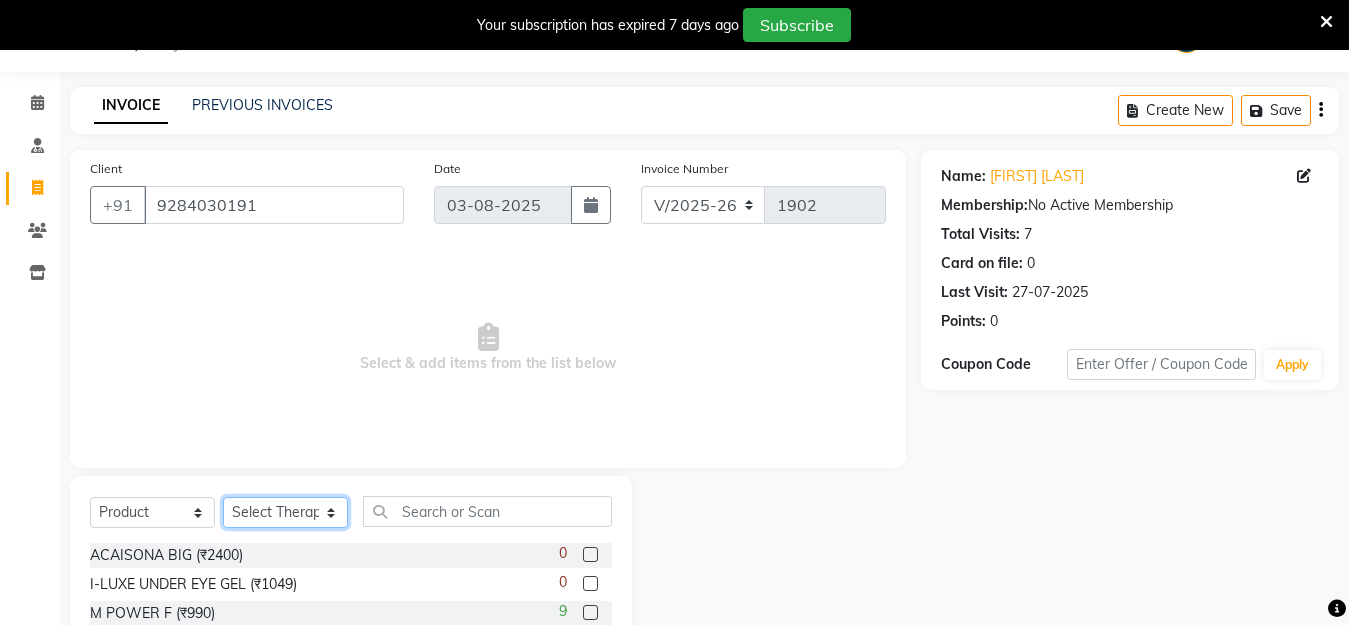 drag, startPoint x: 300, startPoint y: 515, endPoint x: 300, endPoint y: 497, distance: 18 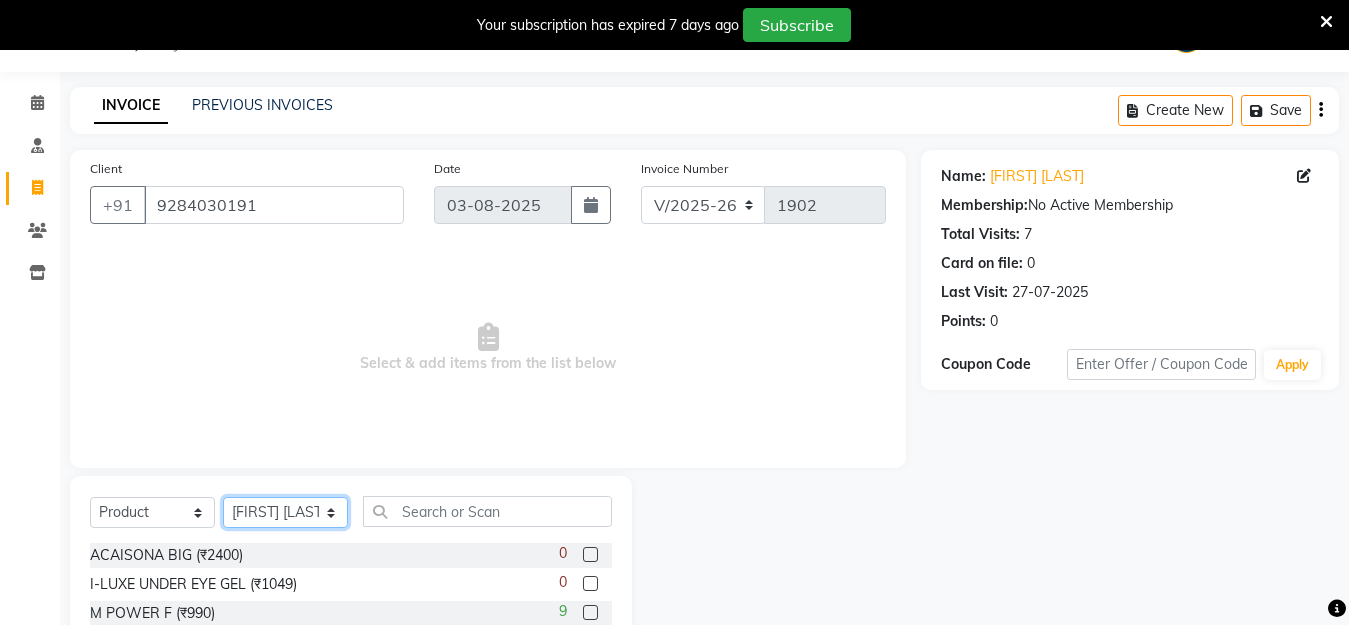 click on "Select Therapist Anita Gawli	 Dr.Bharati Patil Dr.Dhananjay Patil Dr.Rachana Hivarkar Gaurav Raaj Neha Rokde Priyanka  More RECEPTION-phuge prima Sachin Kale	 Sanjivni Kale	 Shekhar Chavan Sonali Naikre	 Vaishali Chowgule" 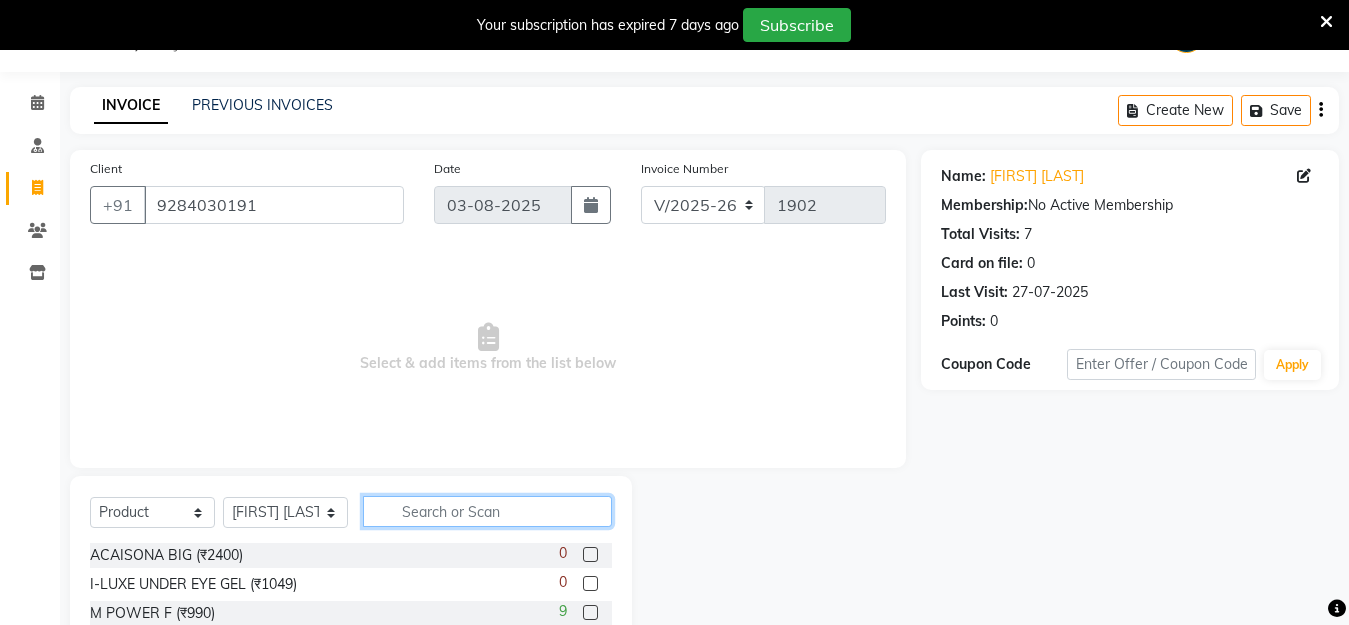 click 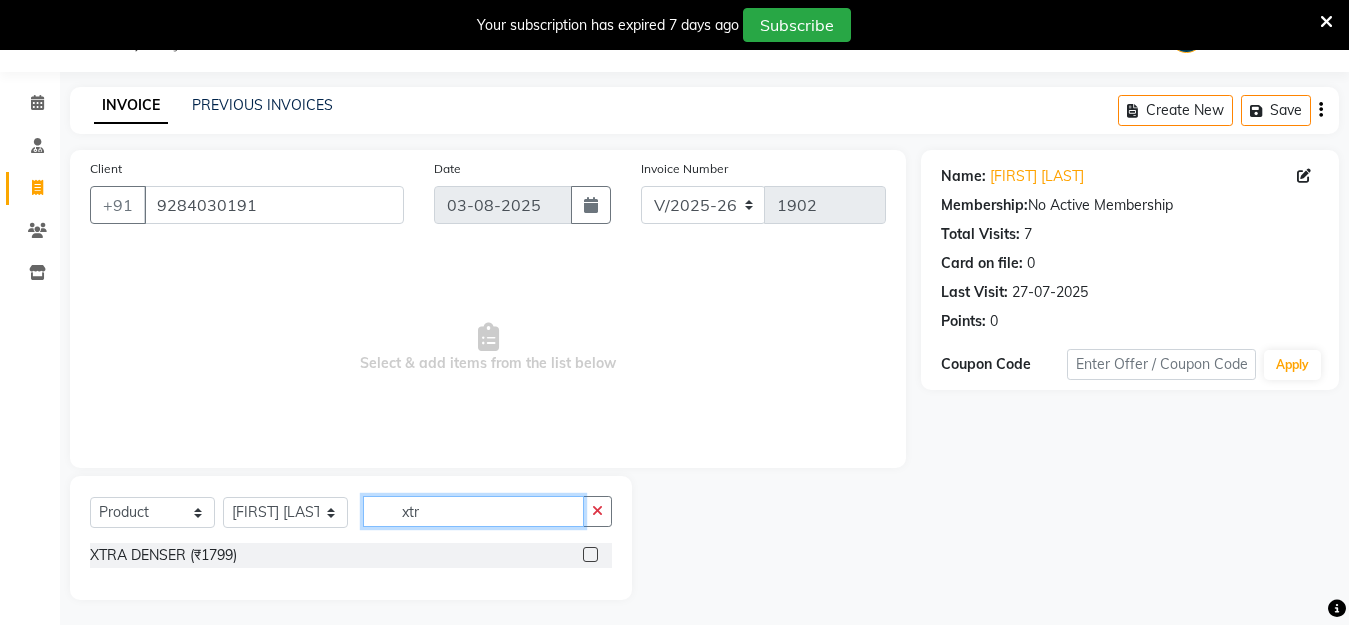 type on "xtr" 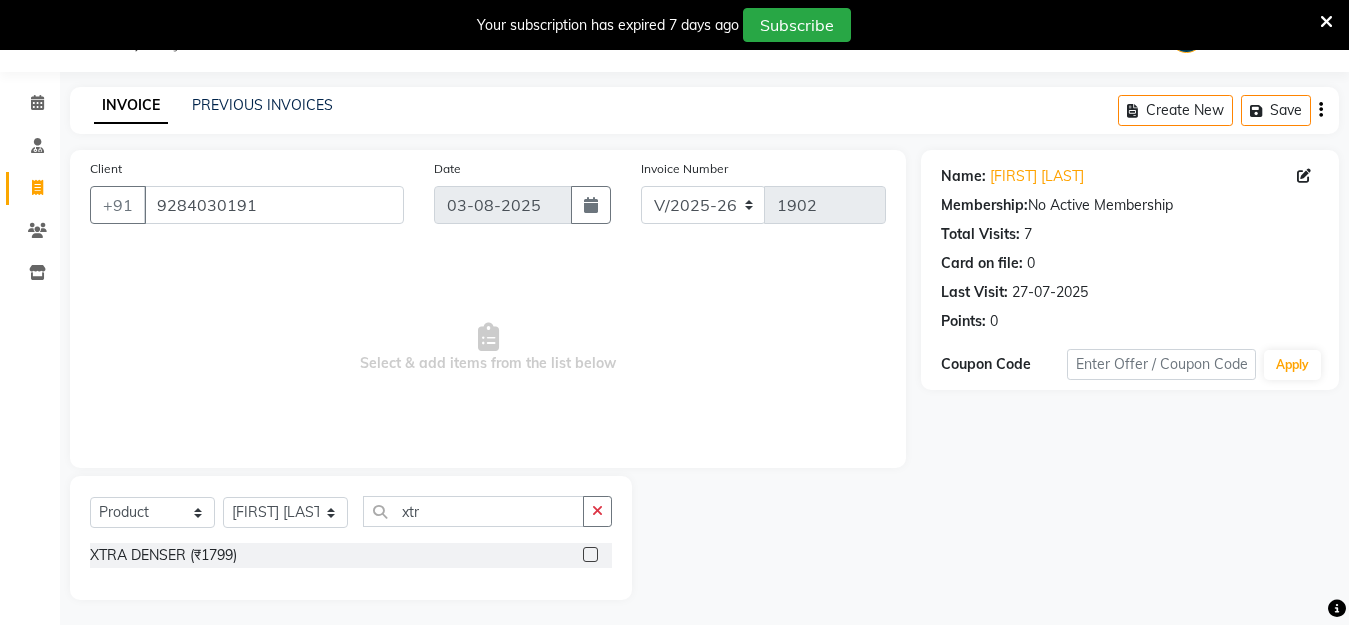 click 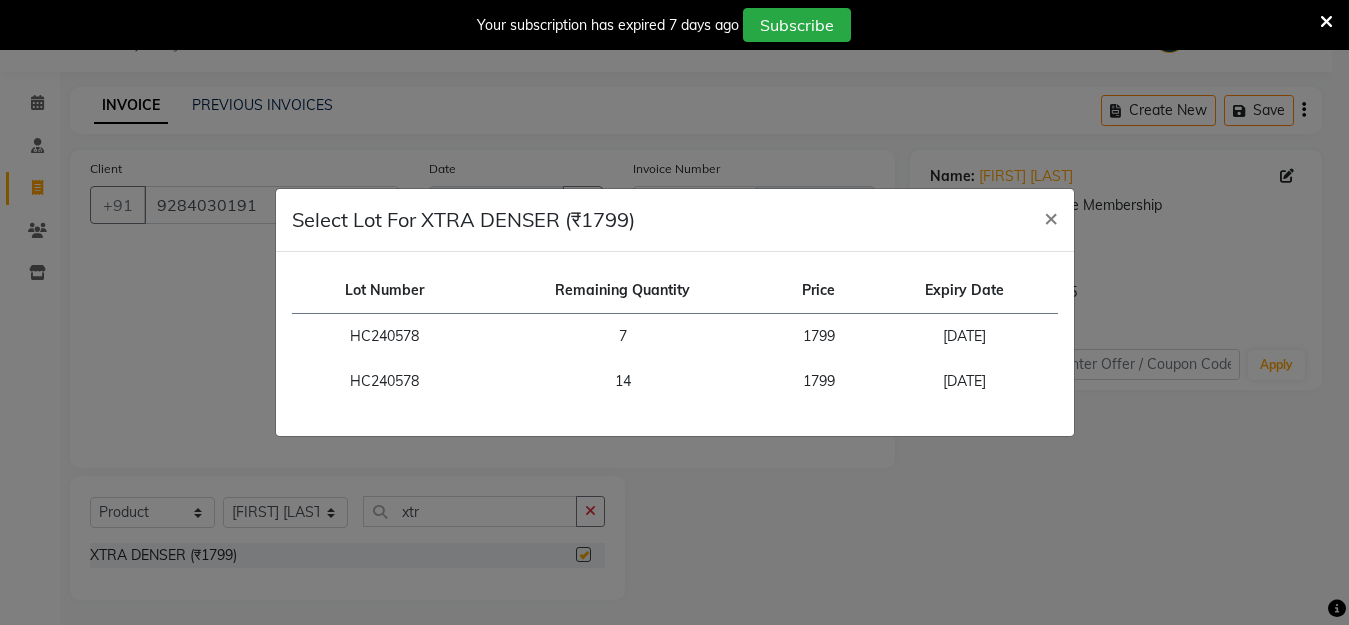 checkbox on "false" 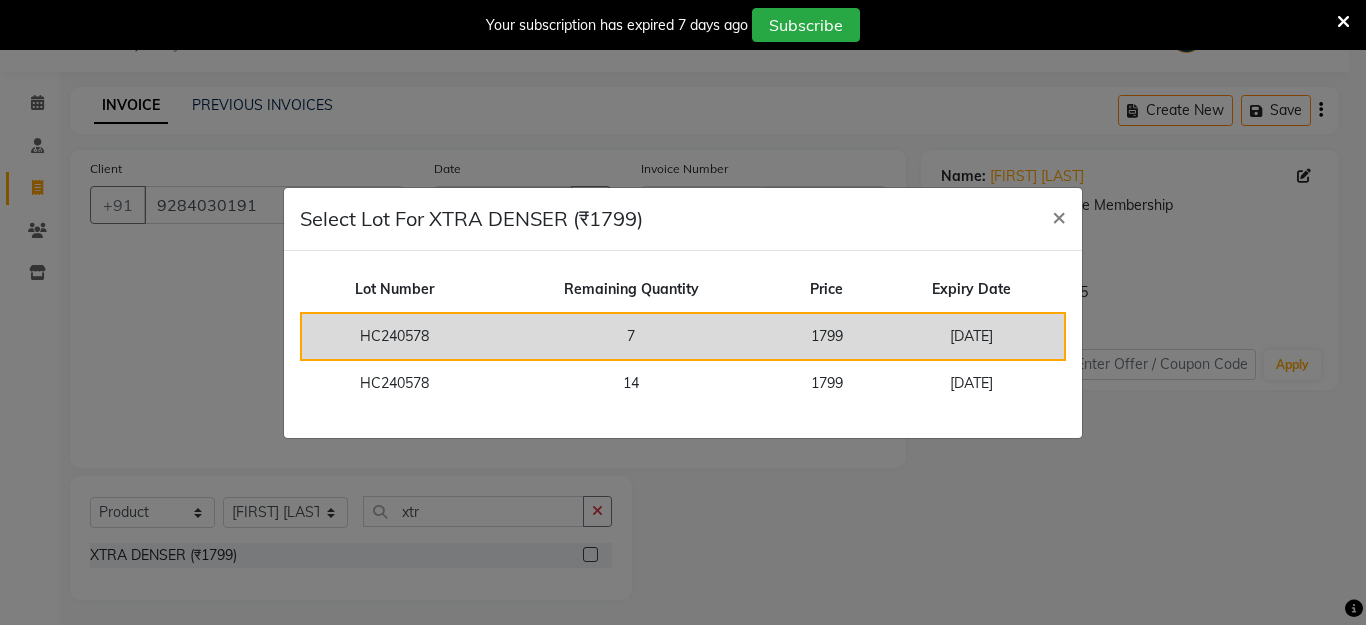 click on "7" 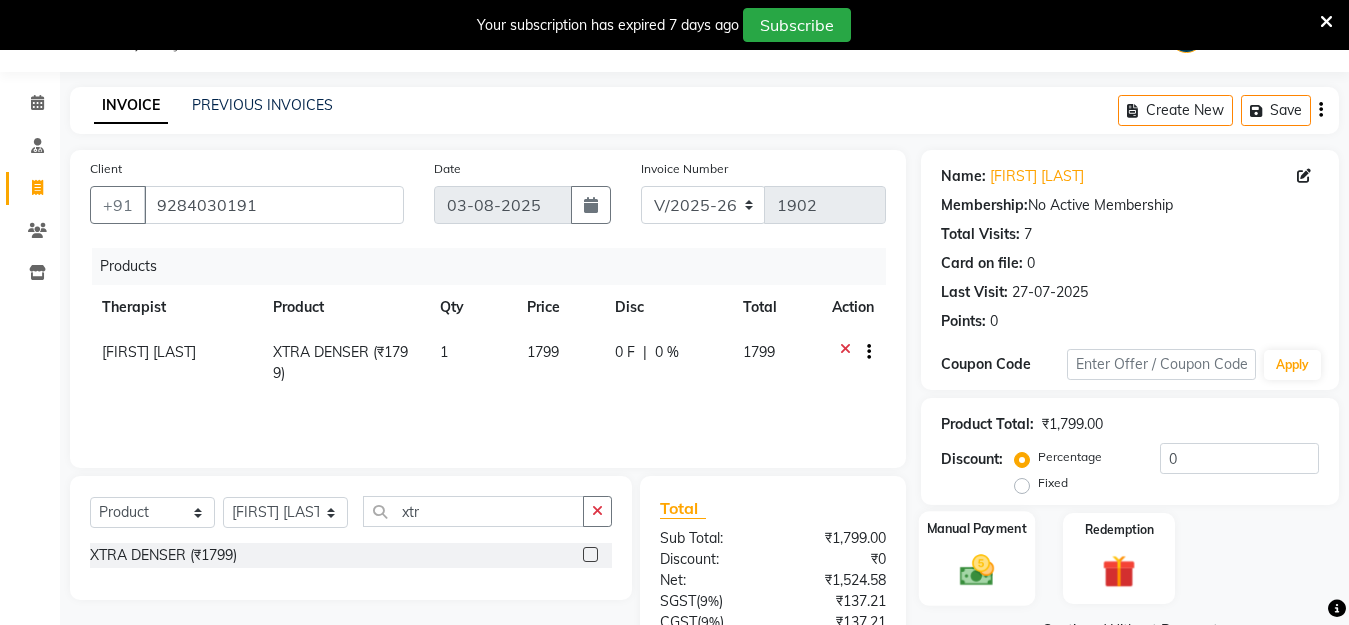 scroll, scrollTop: 204, scrollLeft: 0, axis: vertical 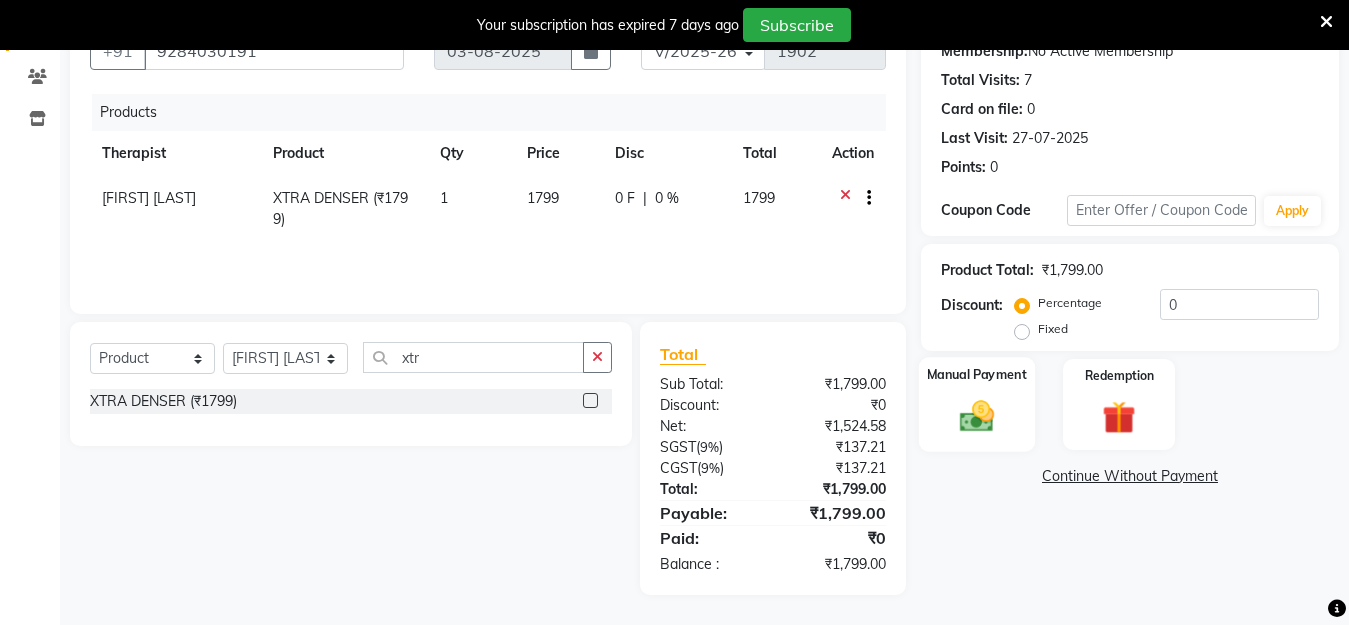 click 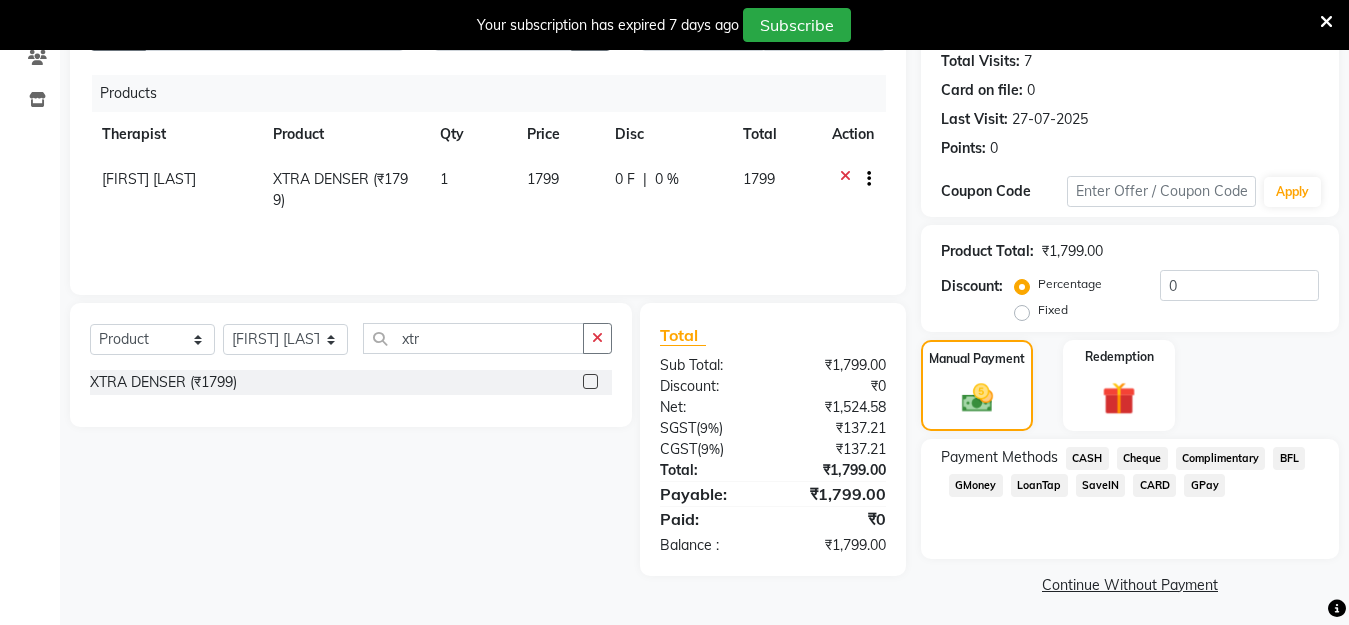scroll, scrollTop: 228, scrollLeft: 0, axis: vertical 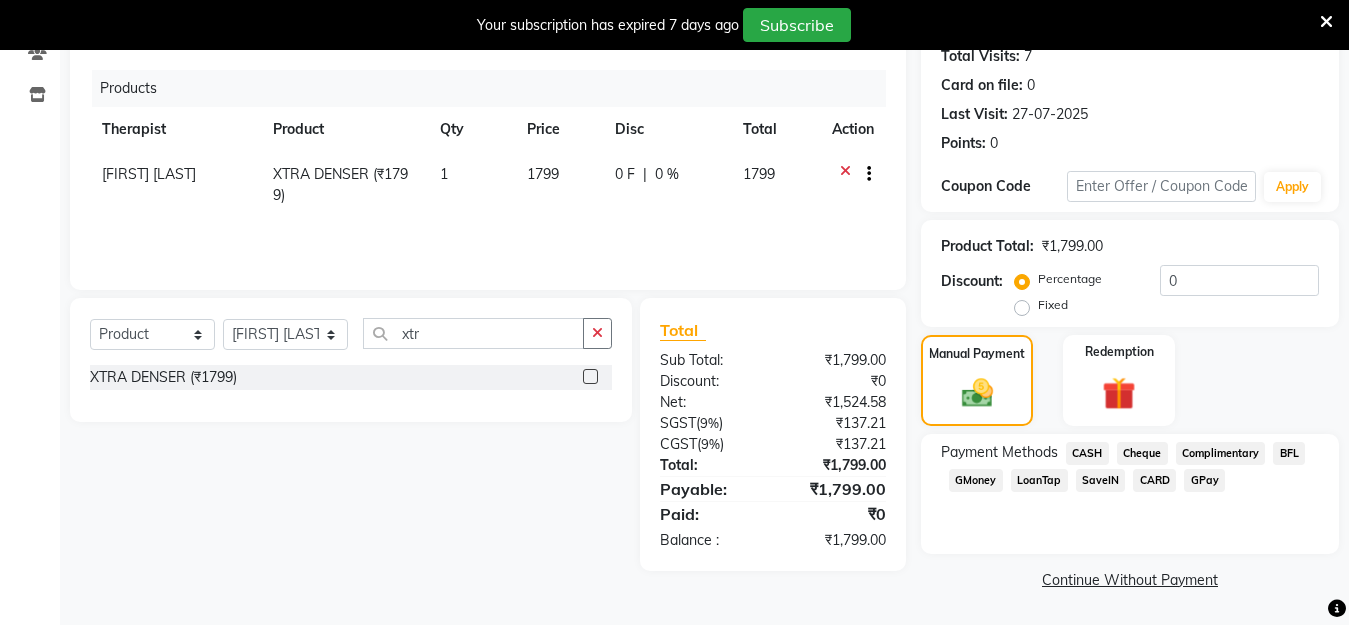 click on "GPay" 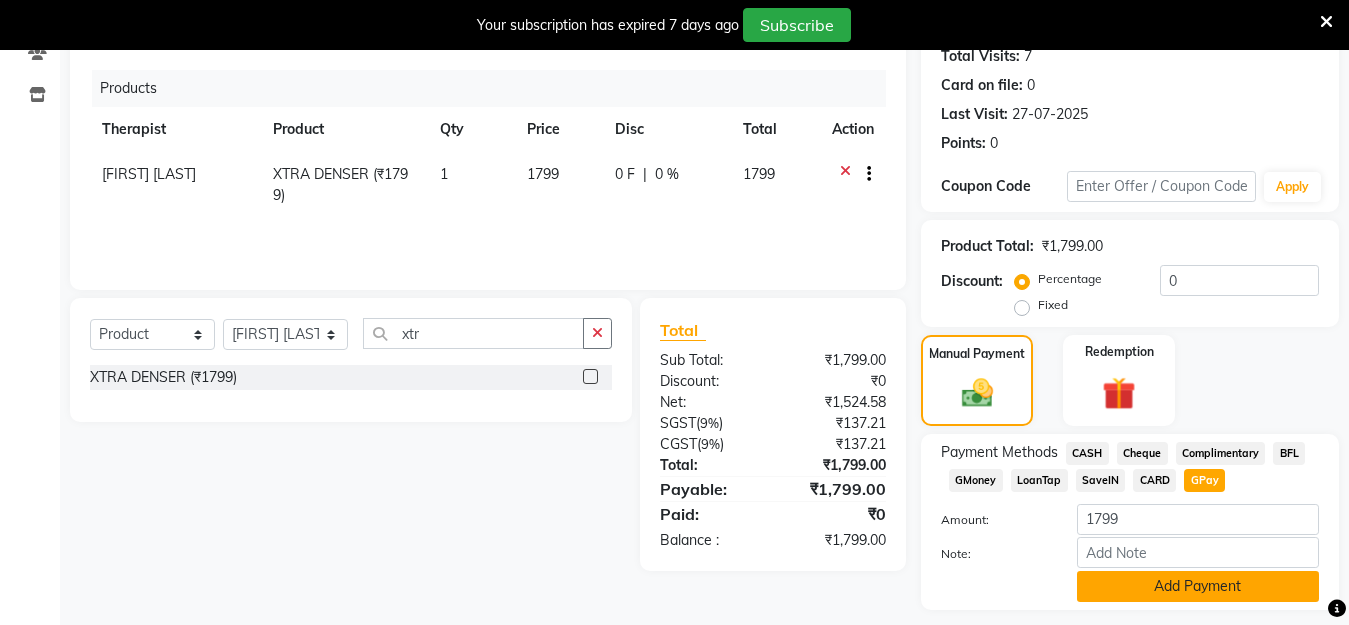 click on "Add Payment" 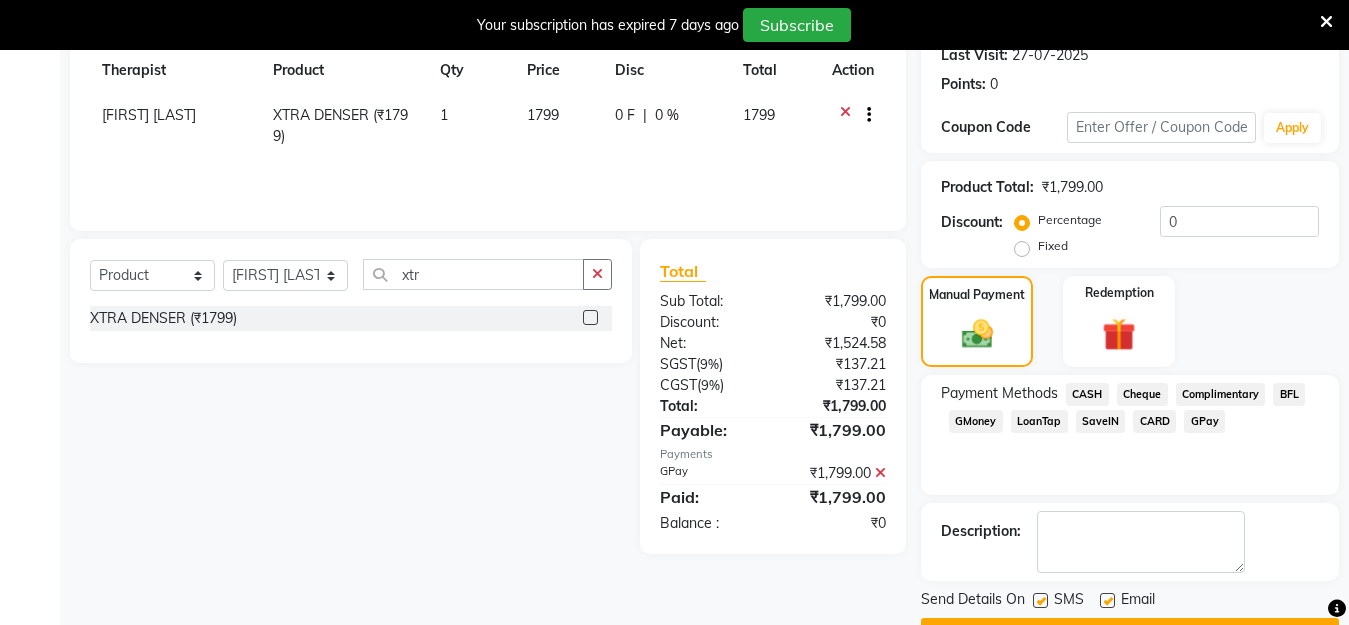 scroll, scrollTop: 341, scrollLeft: 0, axis: vertical 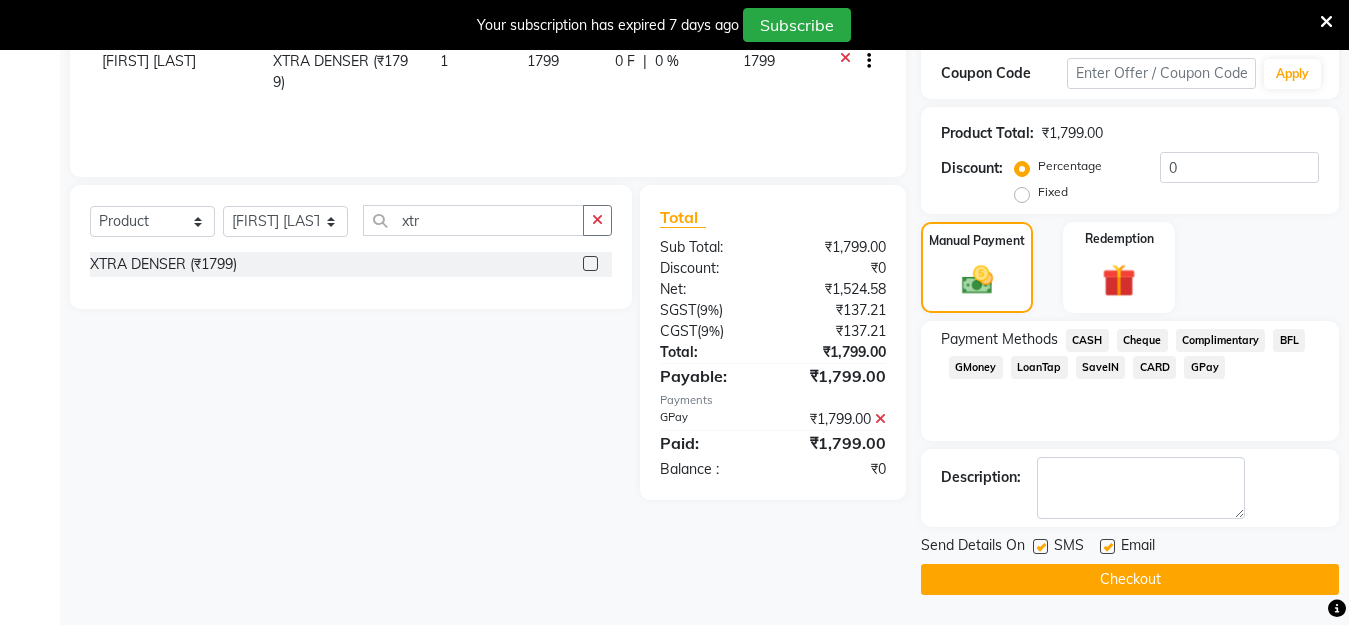 drag, startPoint x: 1195, startPoint y: 586, endPoint x: 1208, endPoint y: 567, distance: 23.021729 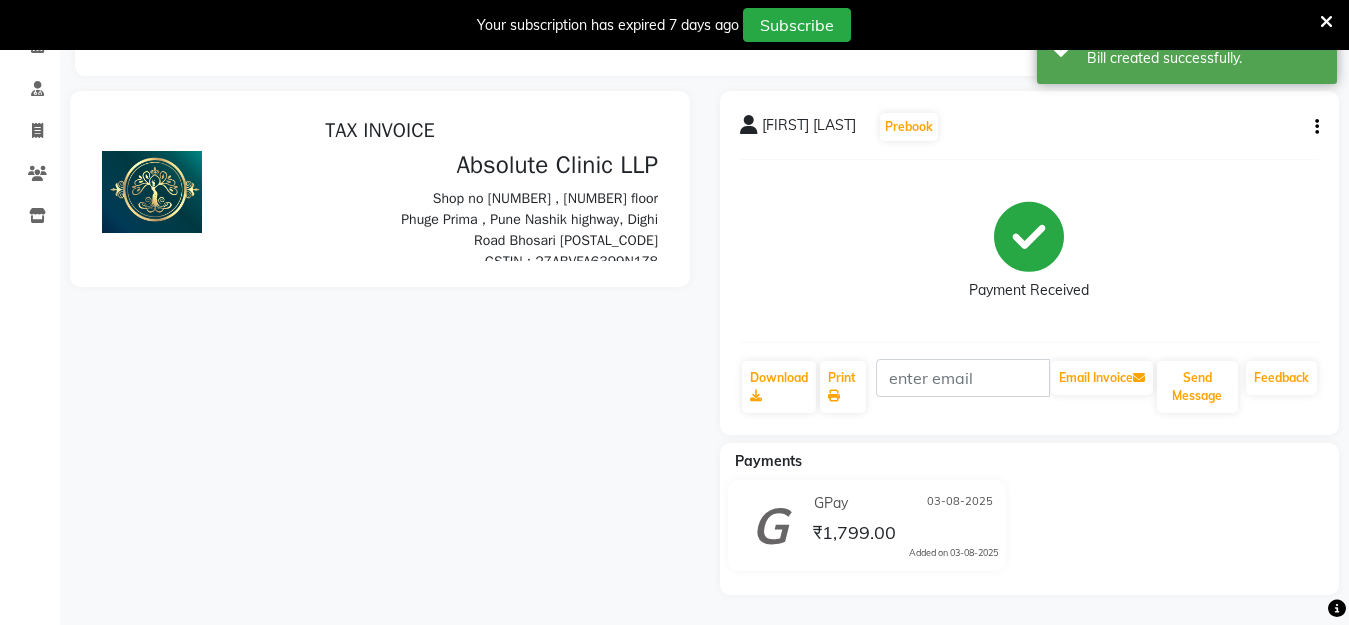 scroll, scrollTop: 0, scrollLeft: 0, axis: both 